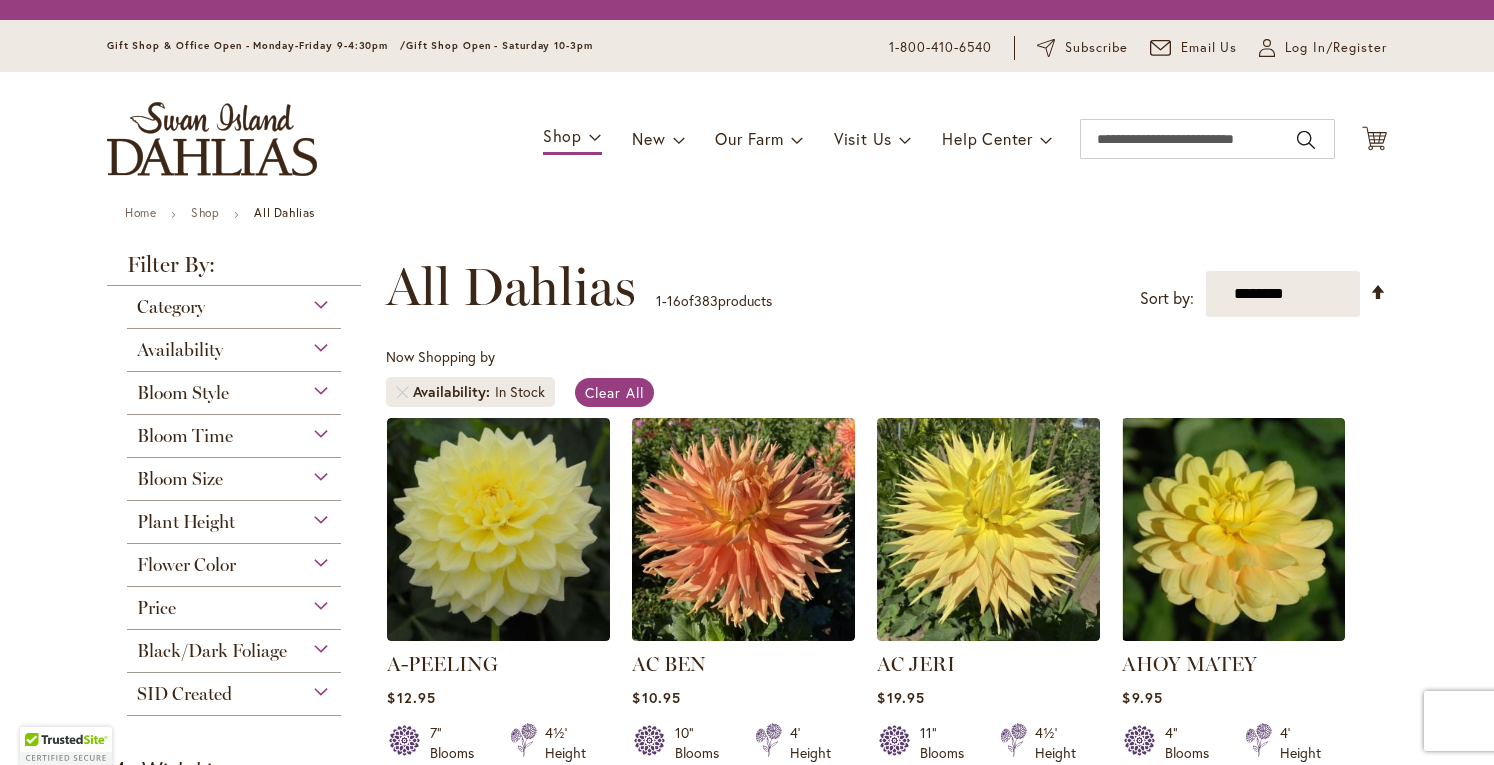 scroll, scrollTop: 0, scrollLeft: 0, axis: both 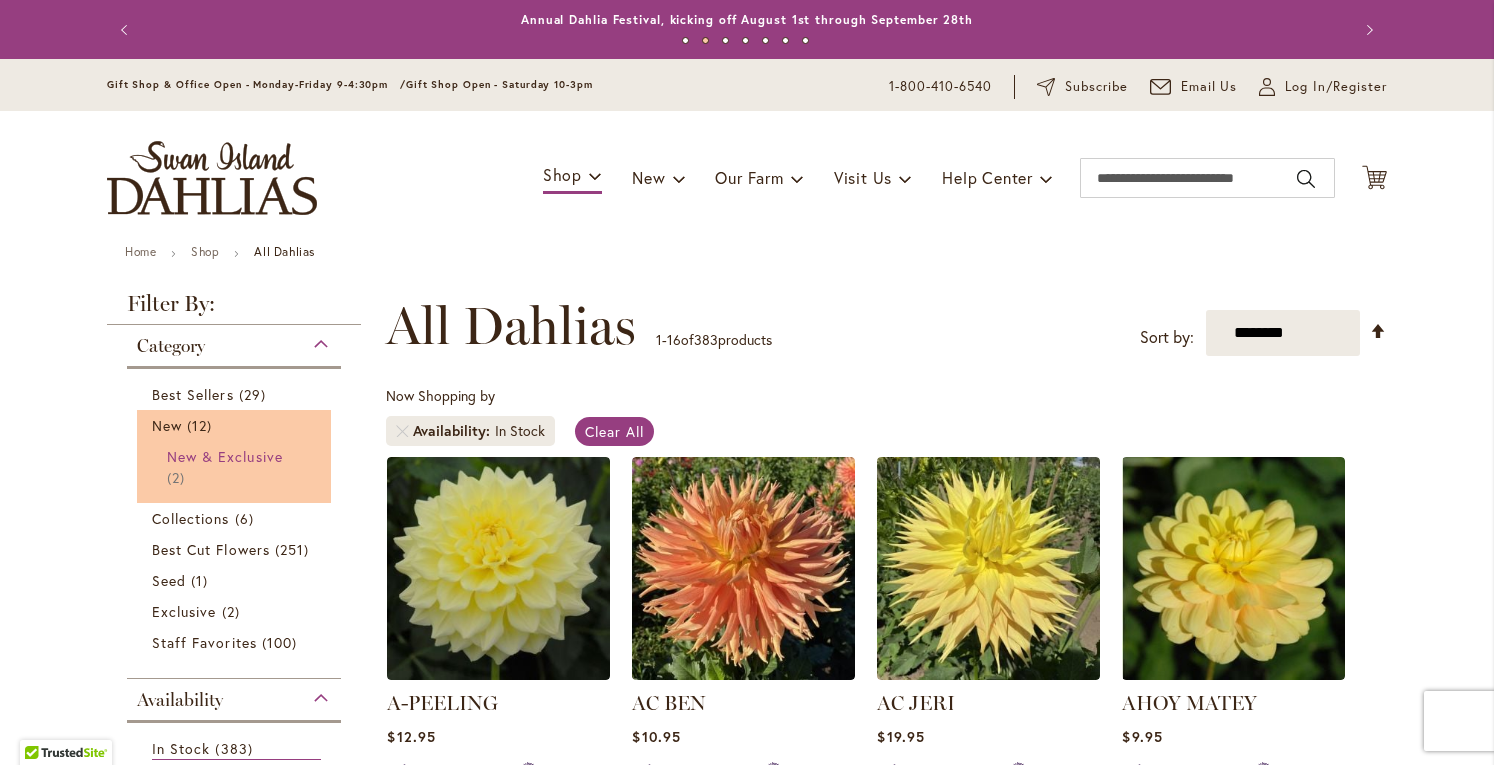 click on "New & Exclusive" at bounding box center [225, 456] 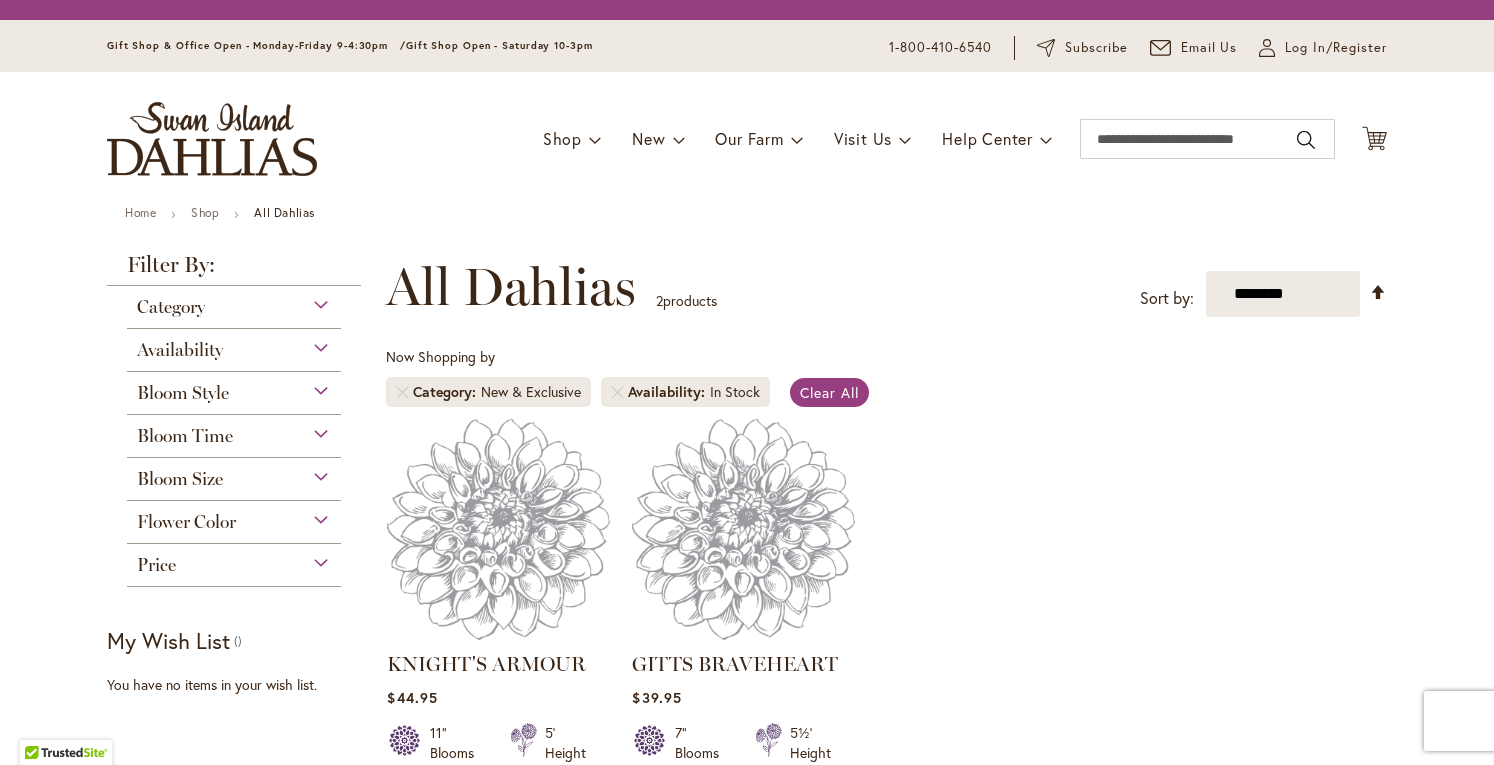 scroll, scrollTop: 0, scrollLeft: 0, axis: both 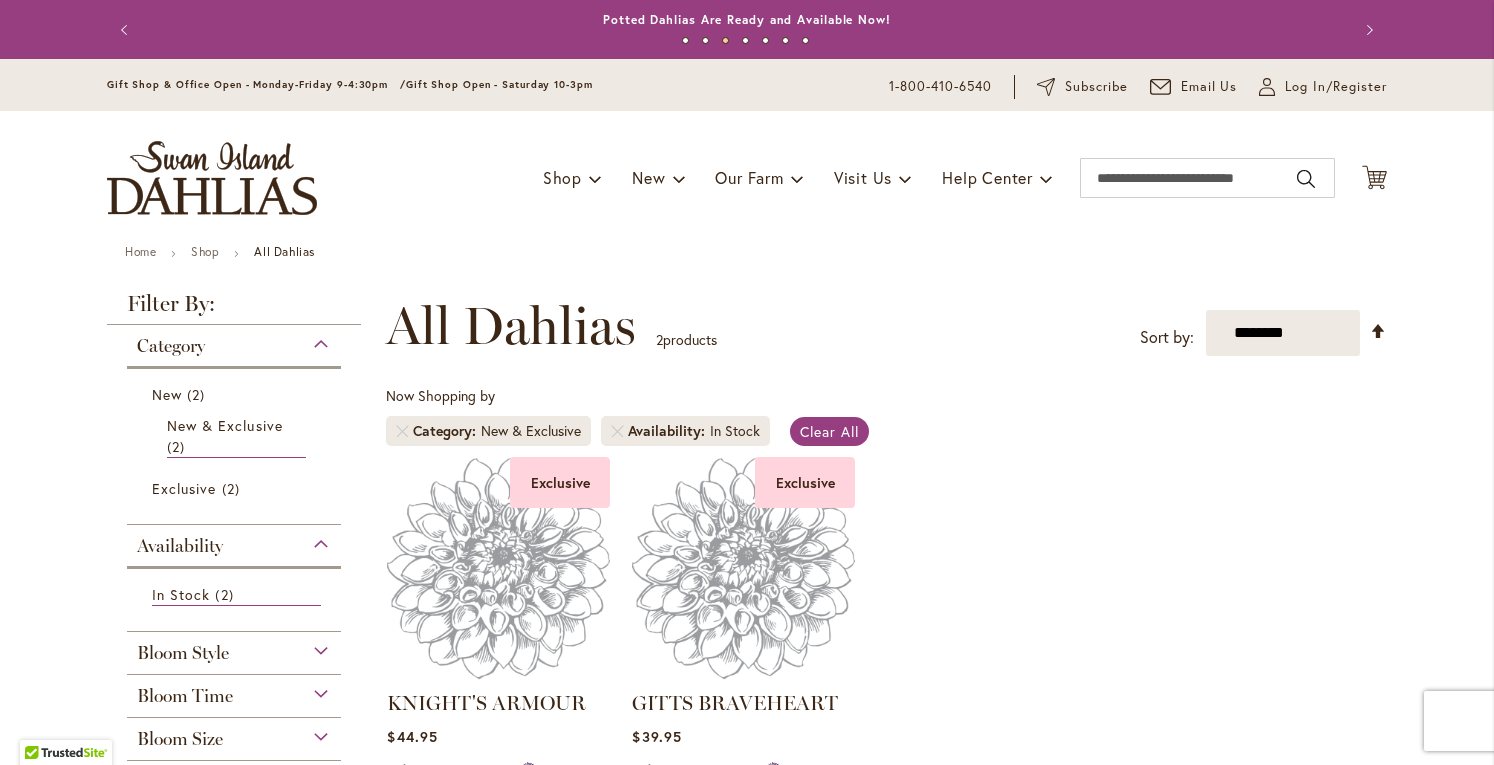 click on "Bloom Style" at bounding box center (234, 648) 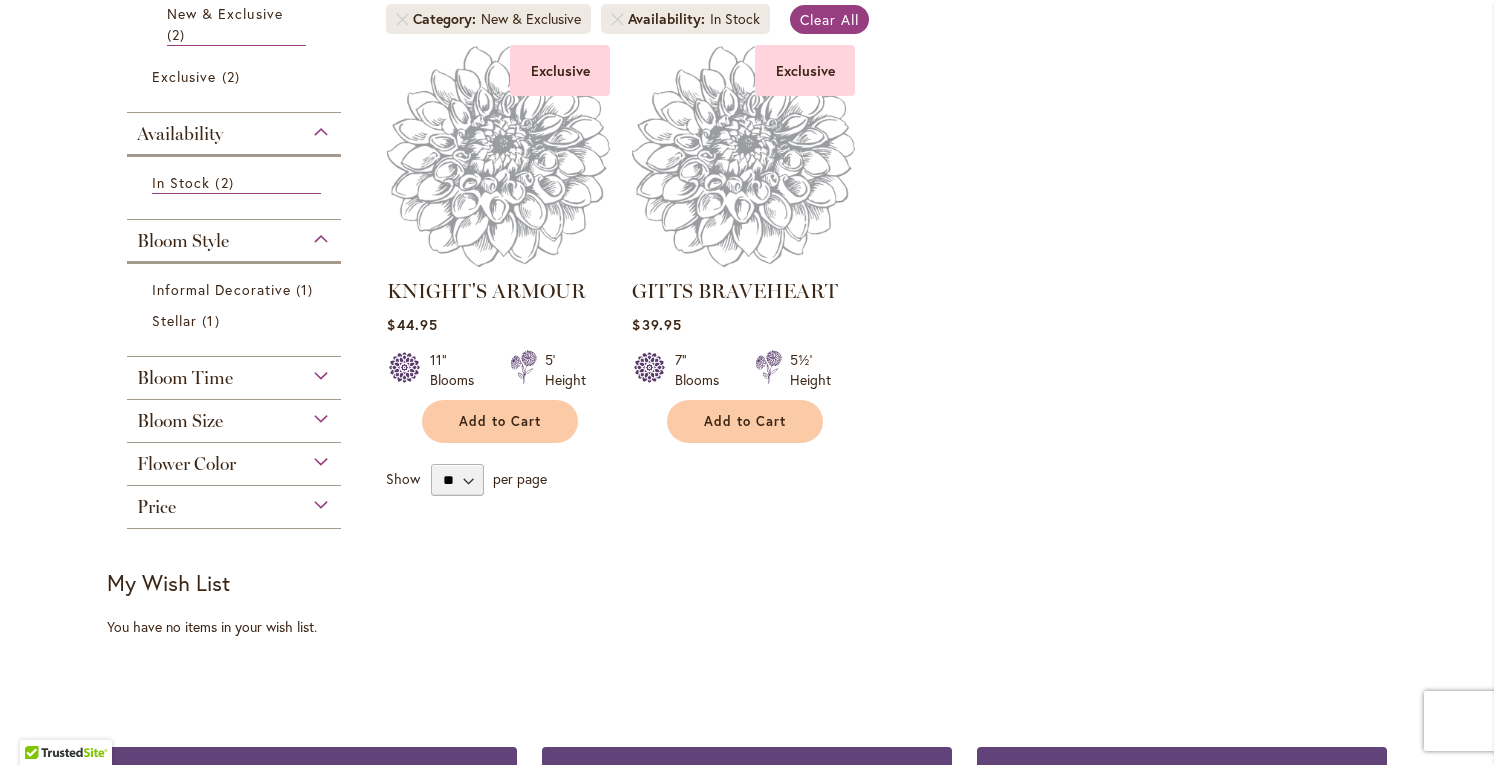 scroll, scrollTop: 413, scrollLeft: 0, axis: vertical 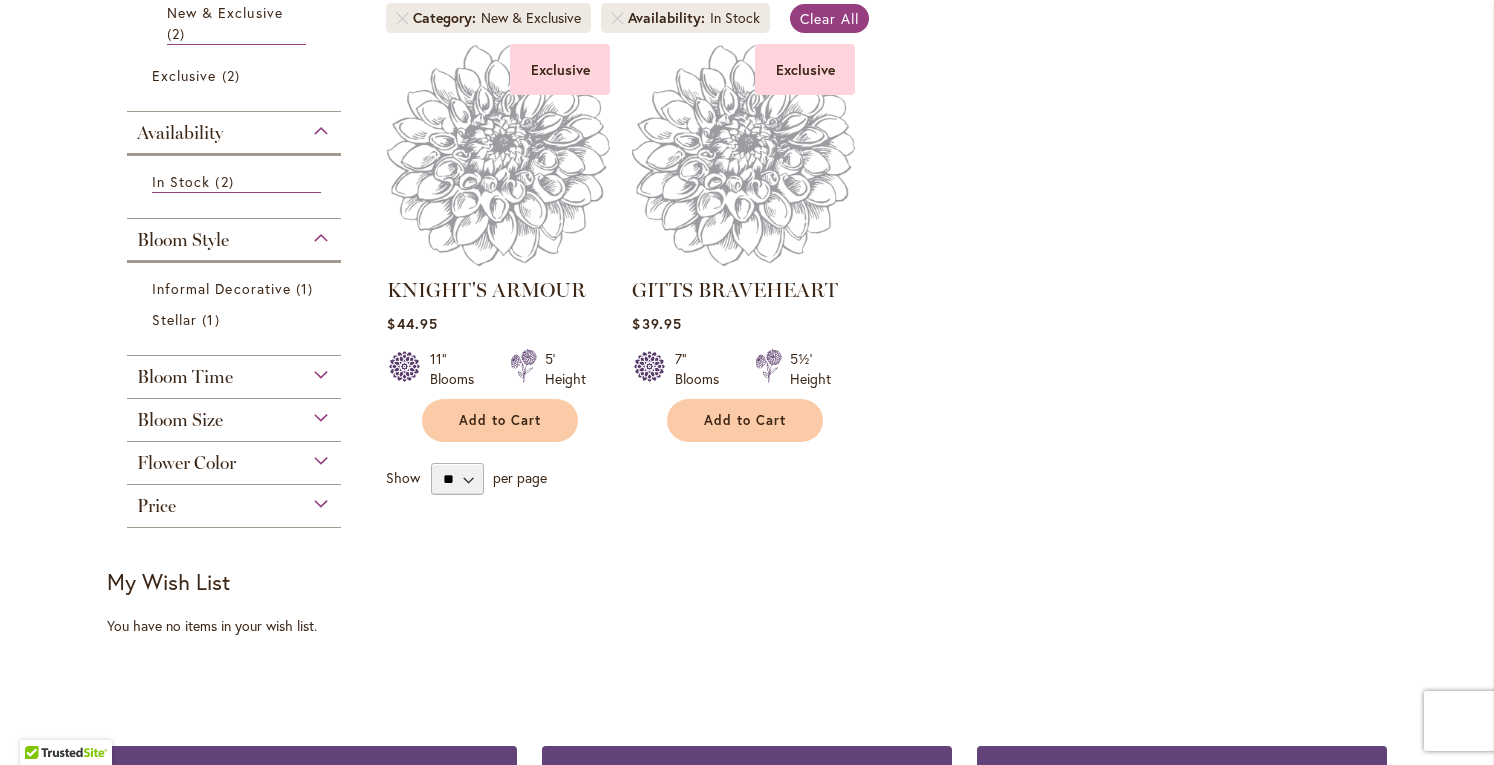 click on "Bloom Size" at bounding box center (234, 415) 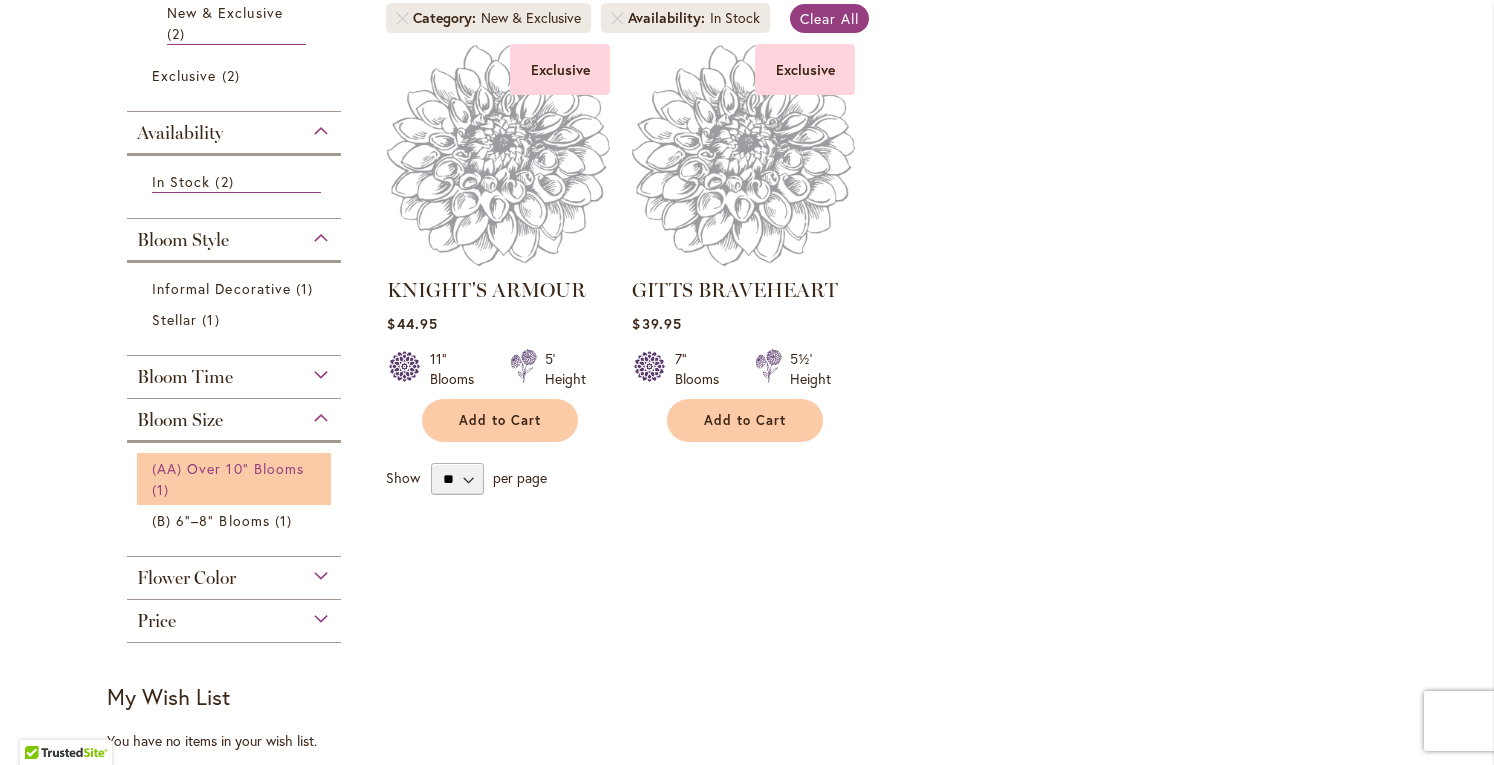 click on "(AA) Over 10" Blooms" at bounding box center (228, 468) 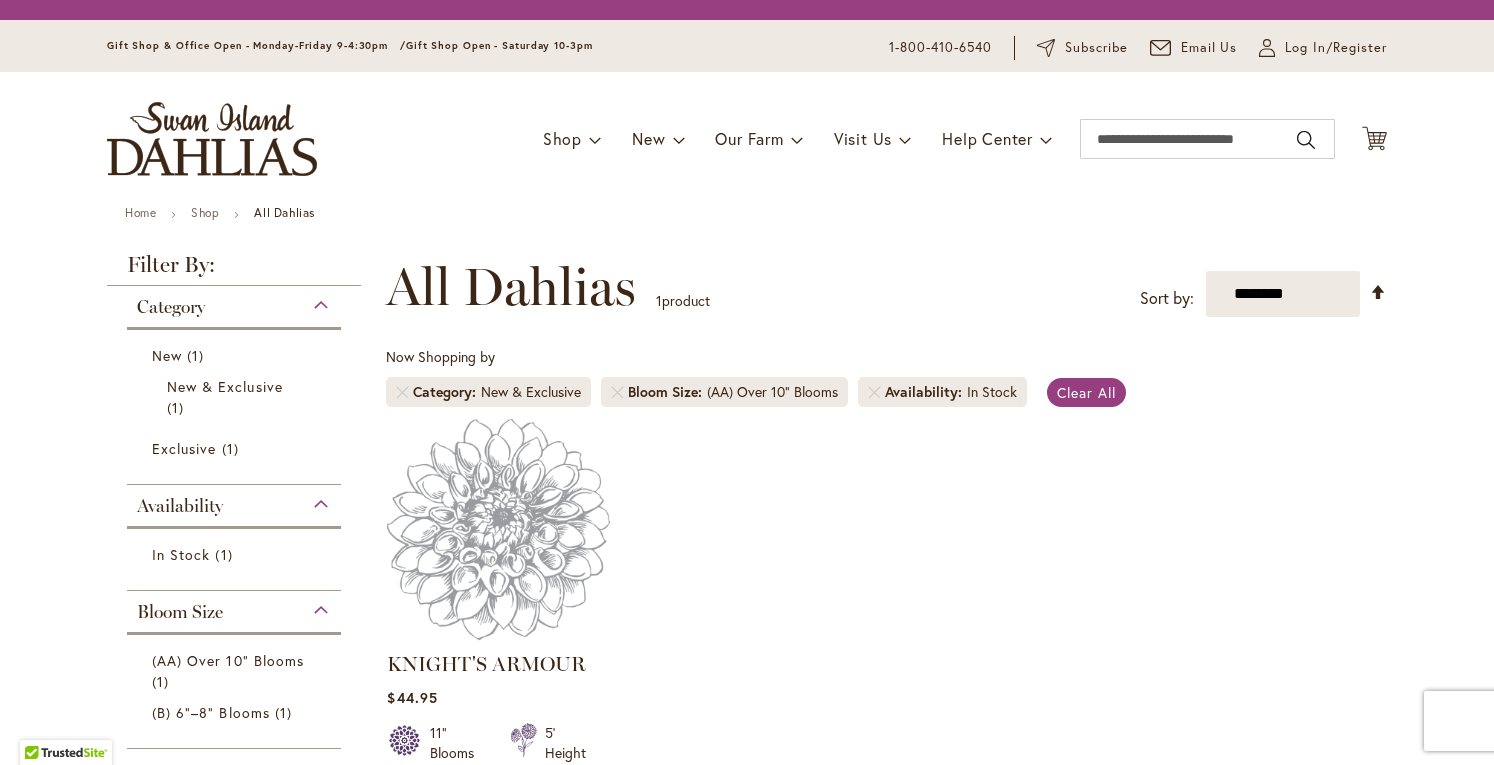 scroll, scrollTop: 0, scrollLeft: 0, axis: both 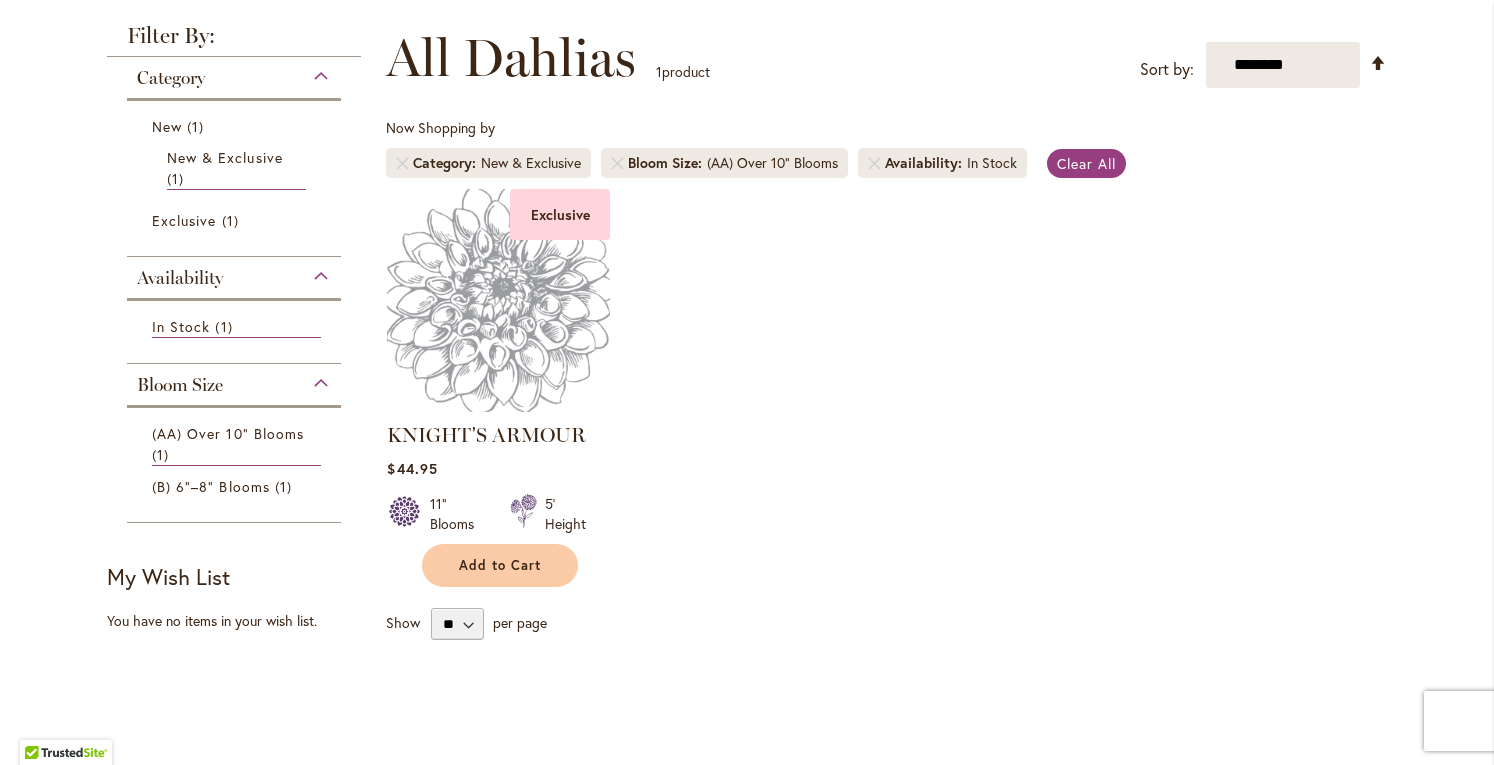 click at bounding box center (499, 300) 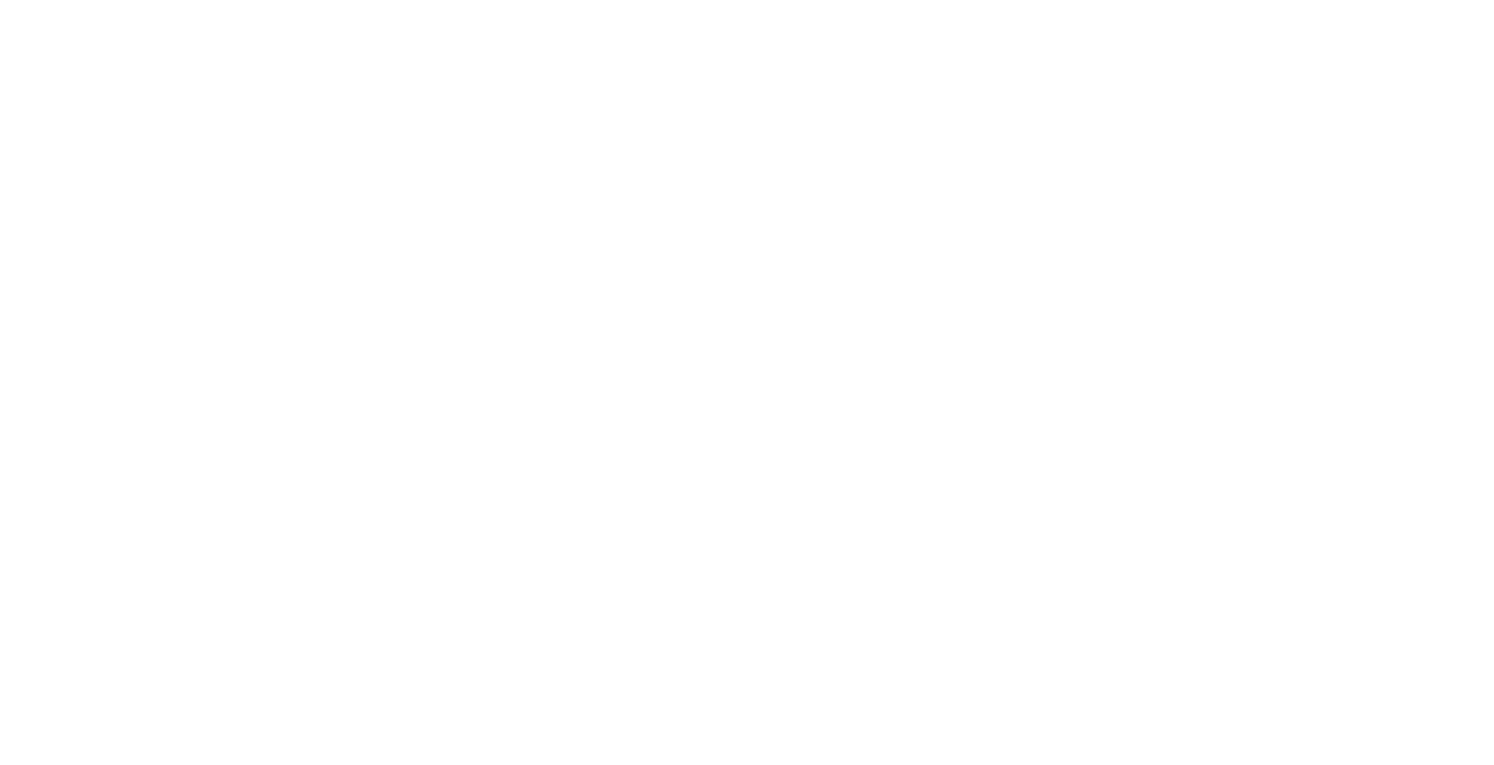 scroll, scrollTop: 0, scrollLeft: 0, axis: both 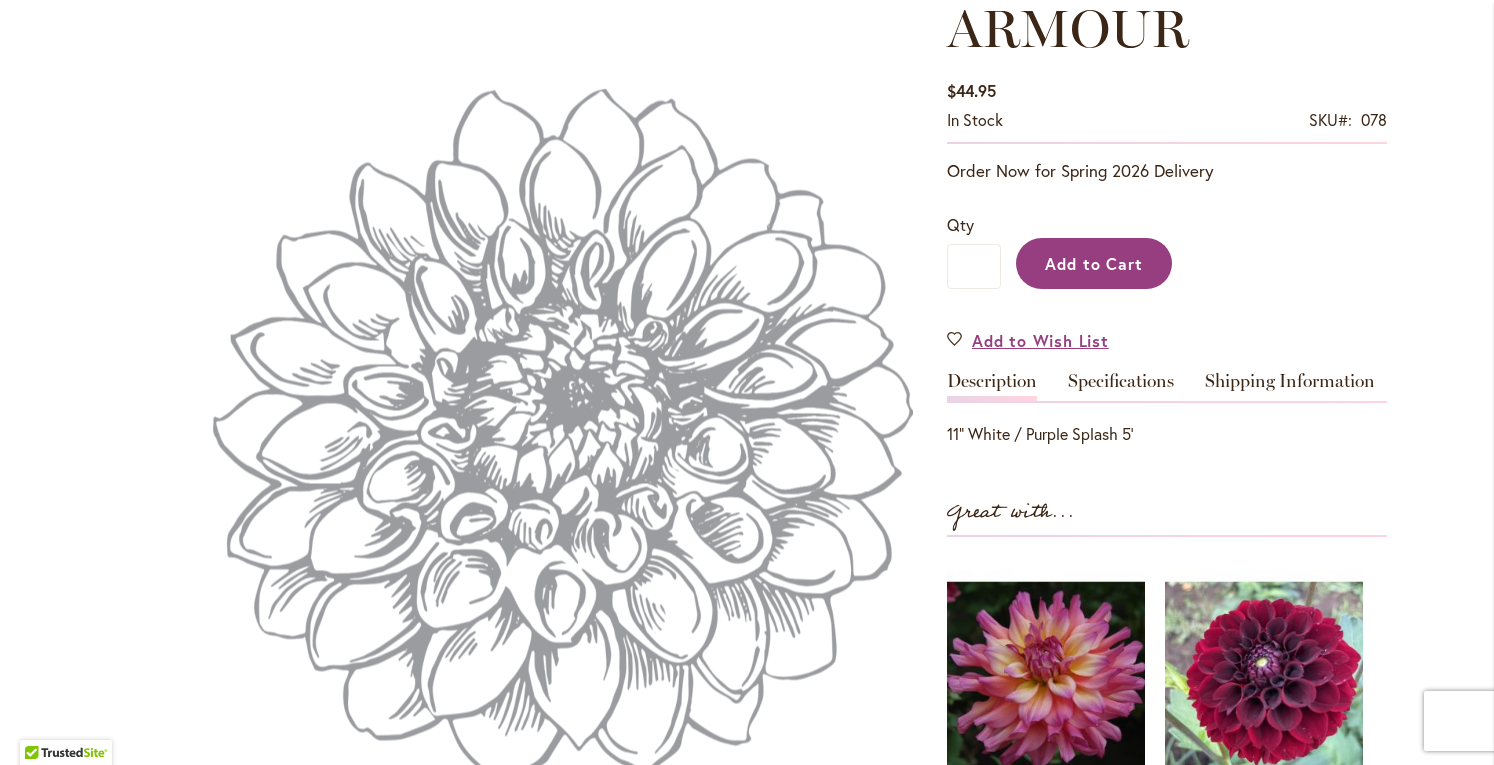 click on "Add to Cart" at bounding box center [1094, 263] 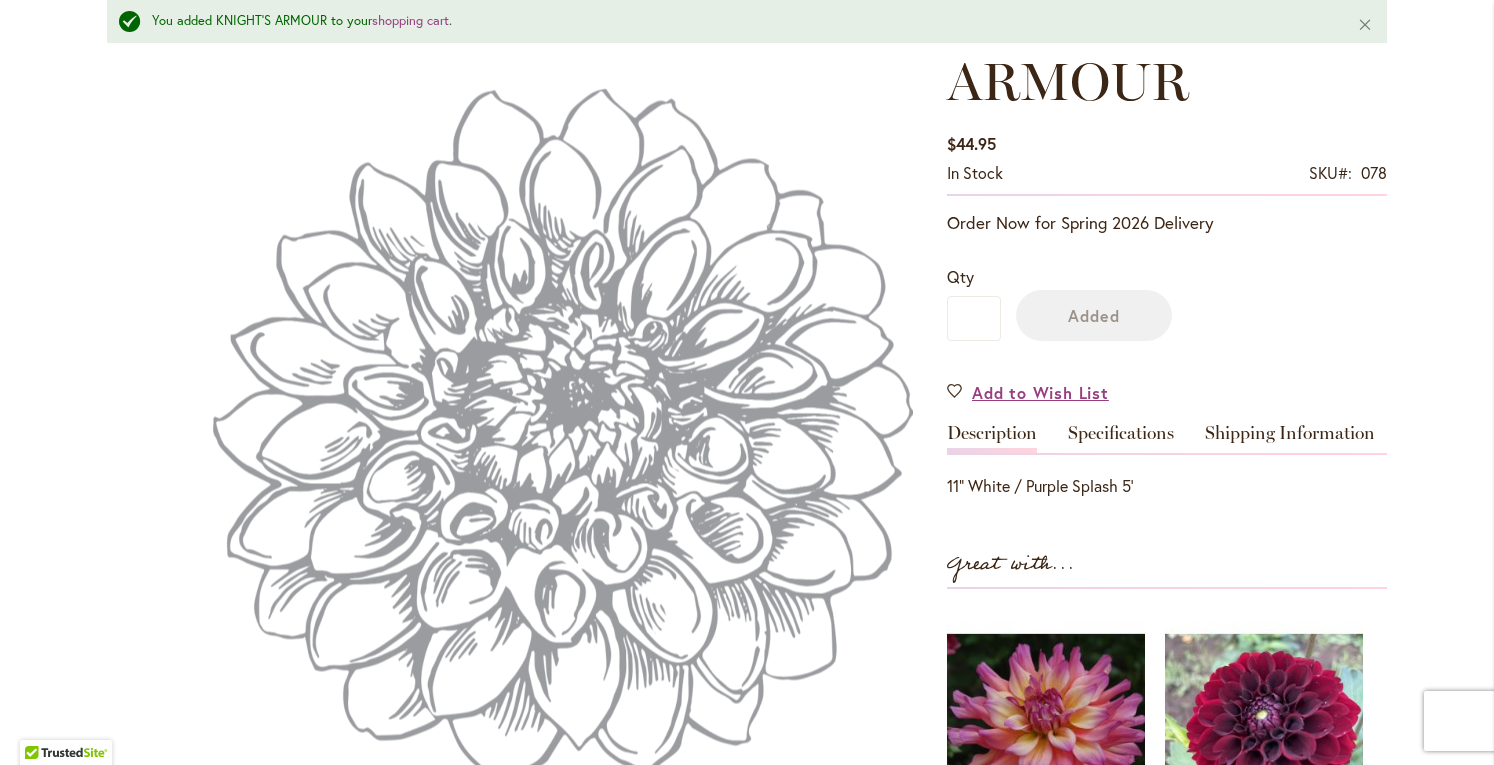 scroll, scrollTop: 406, scrollLeft: 0, axis: vertical 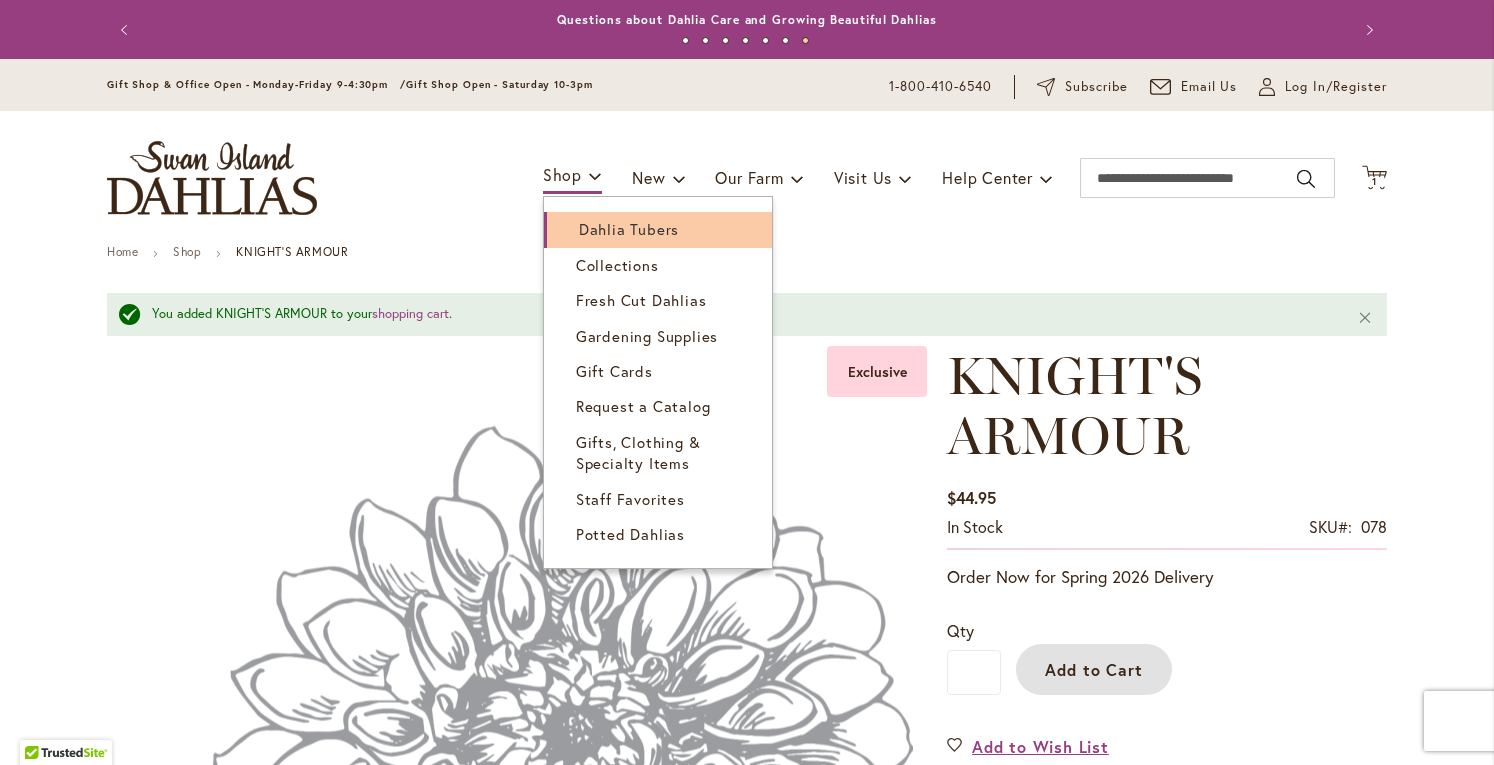 click on "Dahlia Tubers" at bounding box center [629, 229] 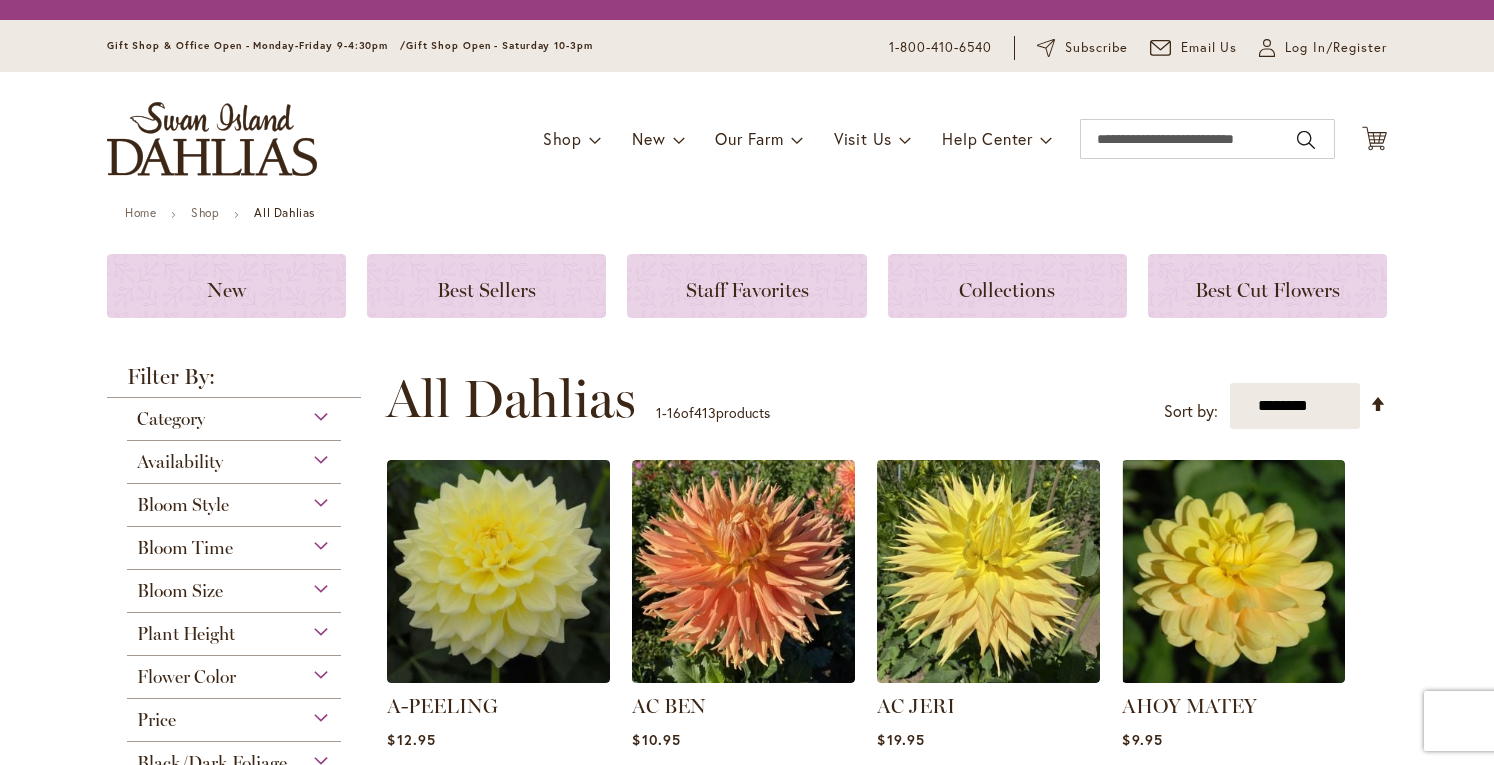 scroll, scrollTop: 0, scrollLeft: 0, axis: both 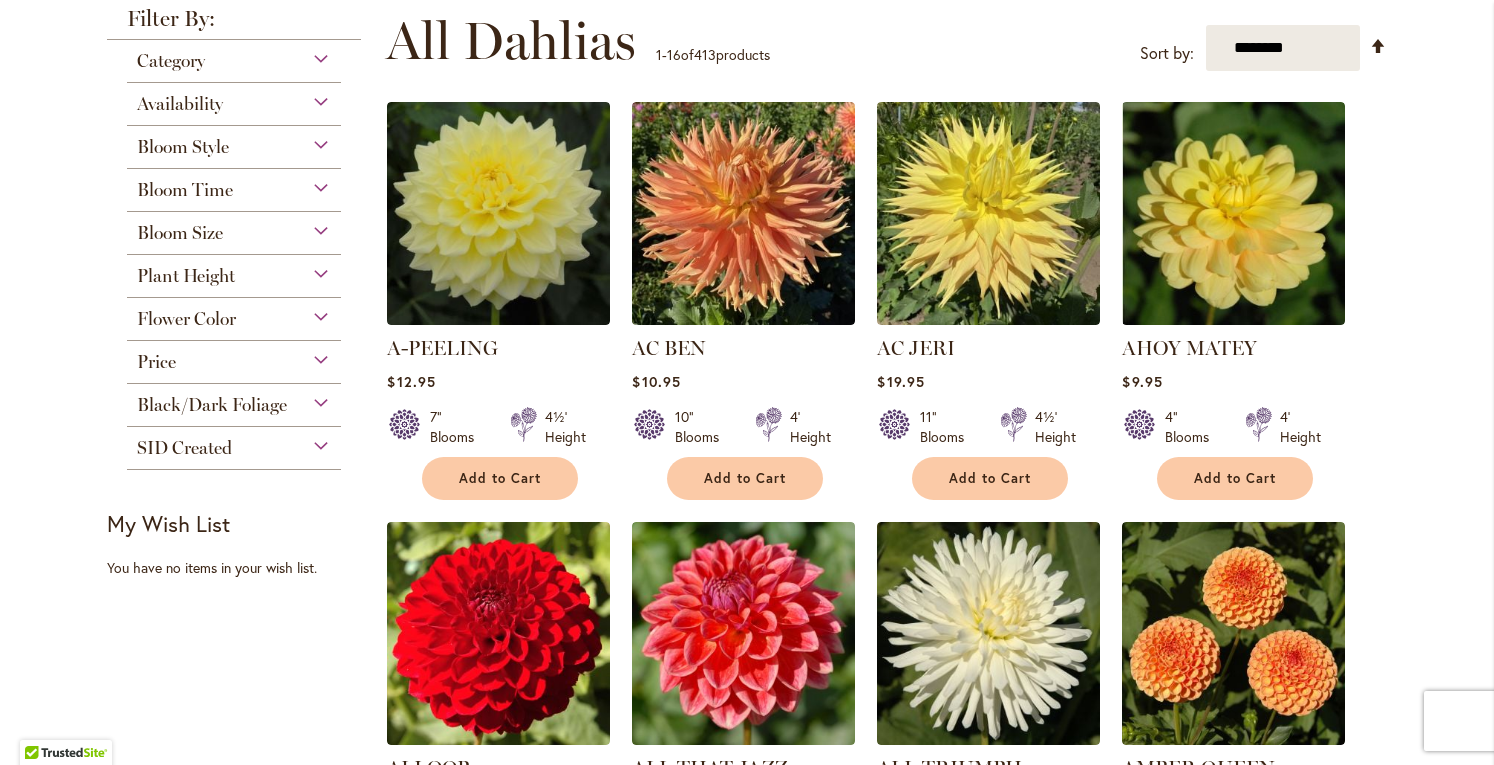 click on "Bloom Size" at bounding box center [234, 228] 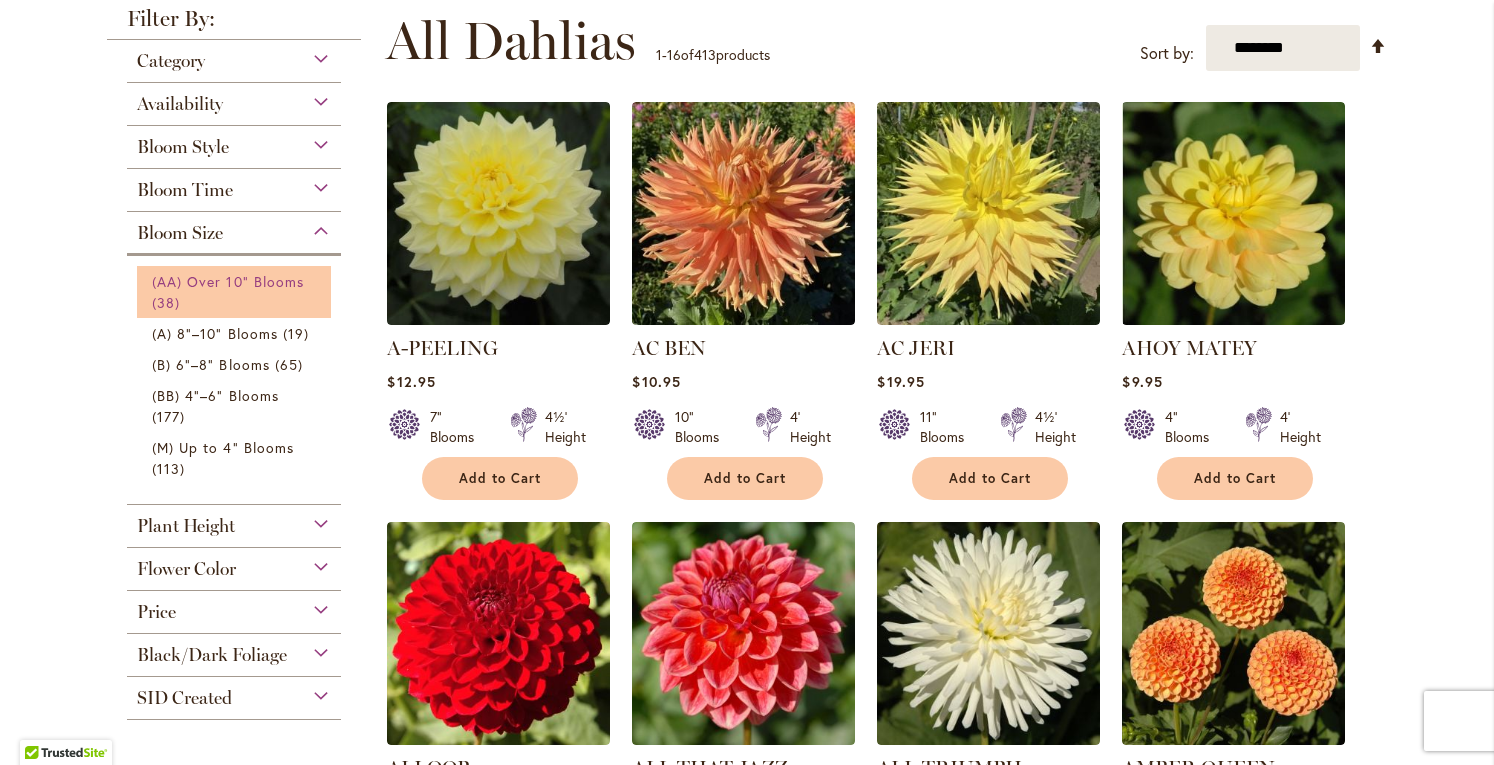 click on "(AA) Over 10" Blooms" at bounding box center [228, 281] 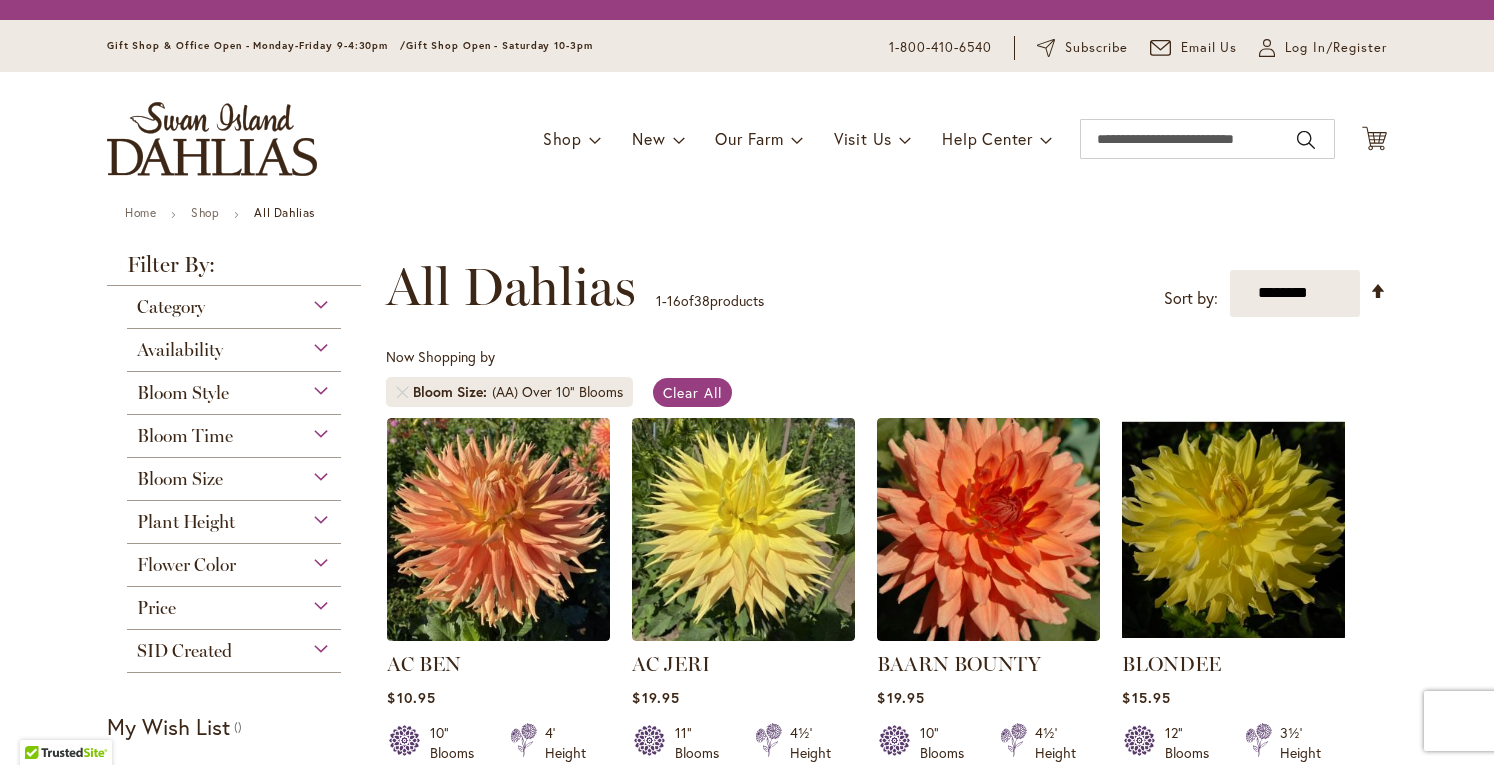 scroll, scrollTop: 0, scrollLeft: 0, axis: both 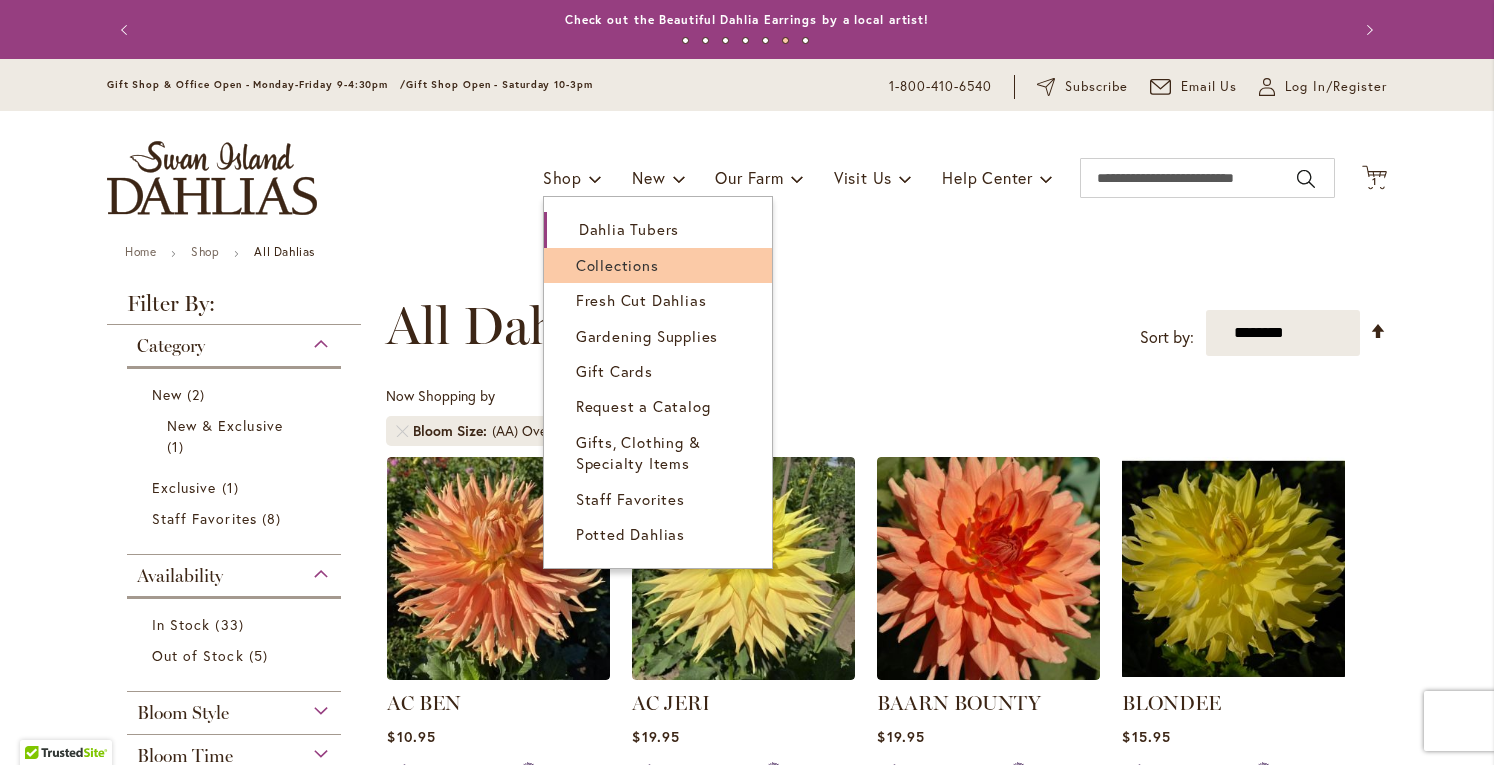 click on "Collections" at bounding box center (617, 265) 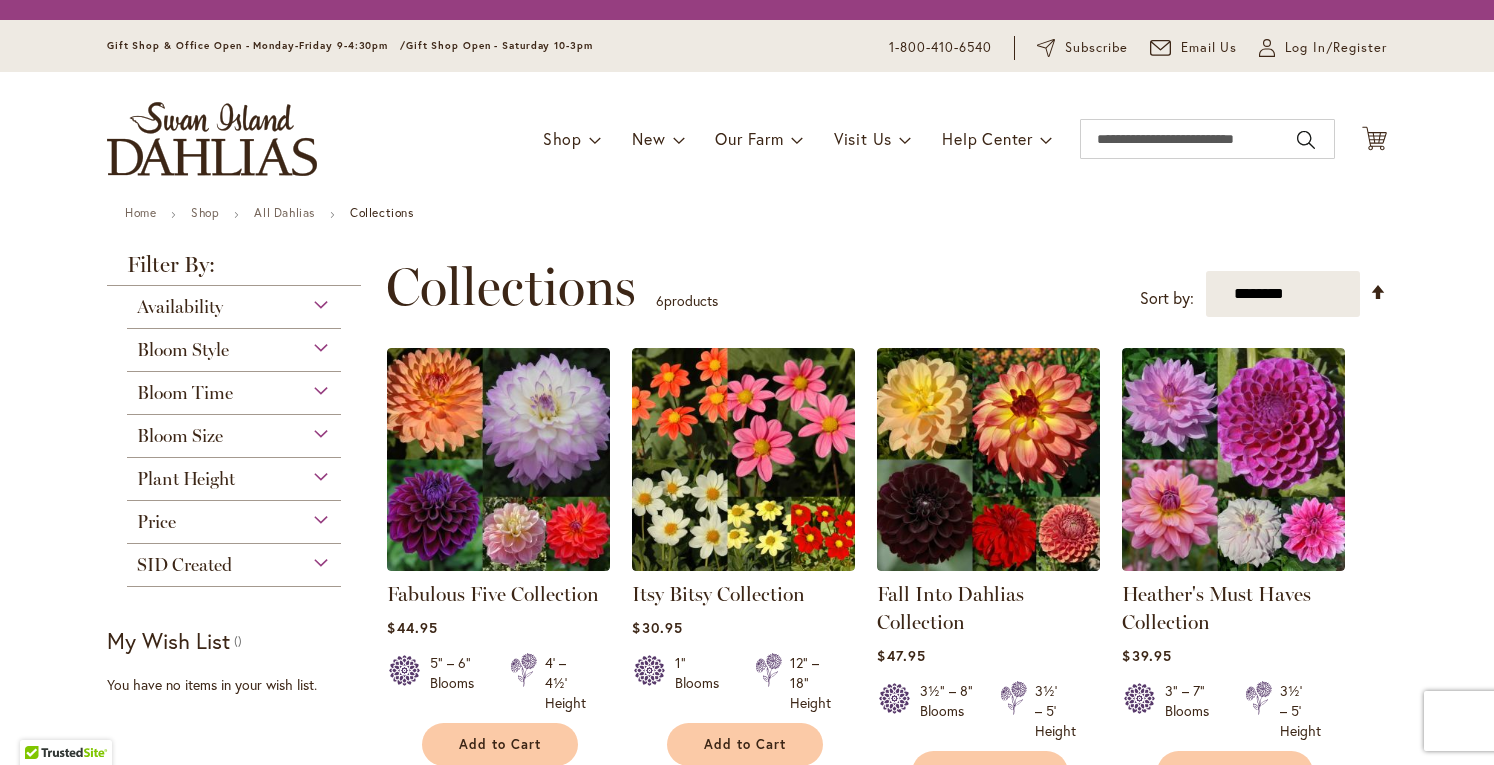 scroll, scrollTop: 0, scrollLeft: 0, axis: both 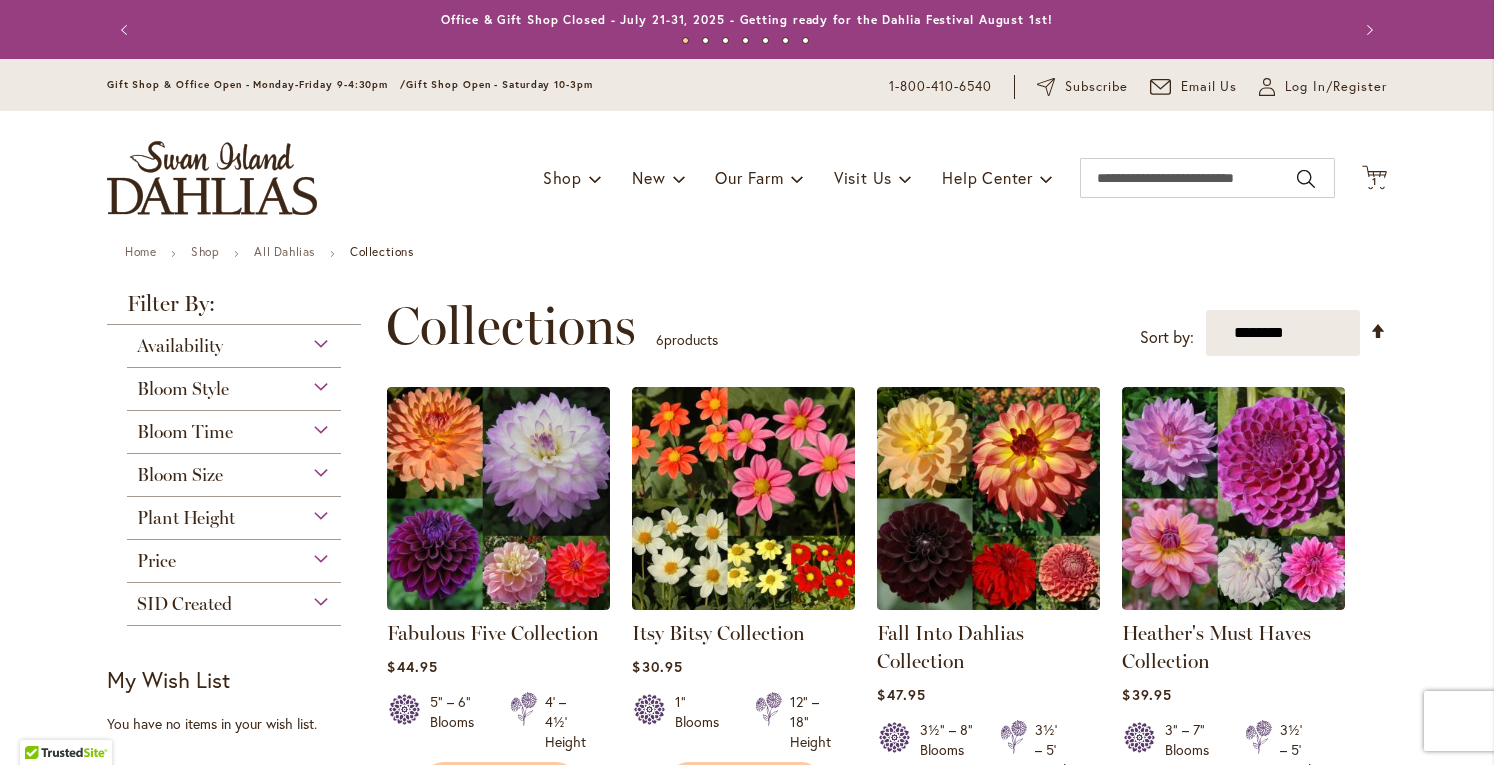 click on "Bloom Size" at bounding box center [234, 470] 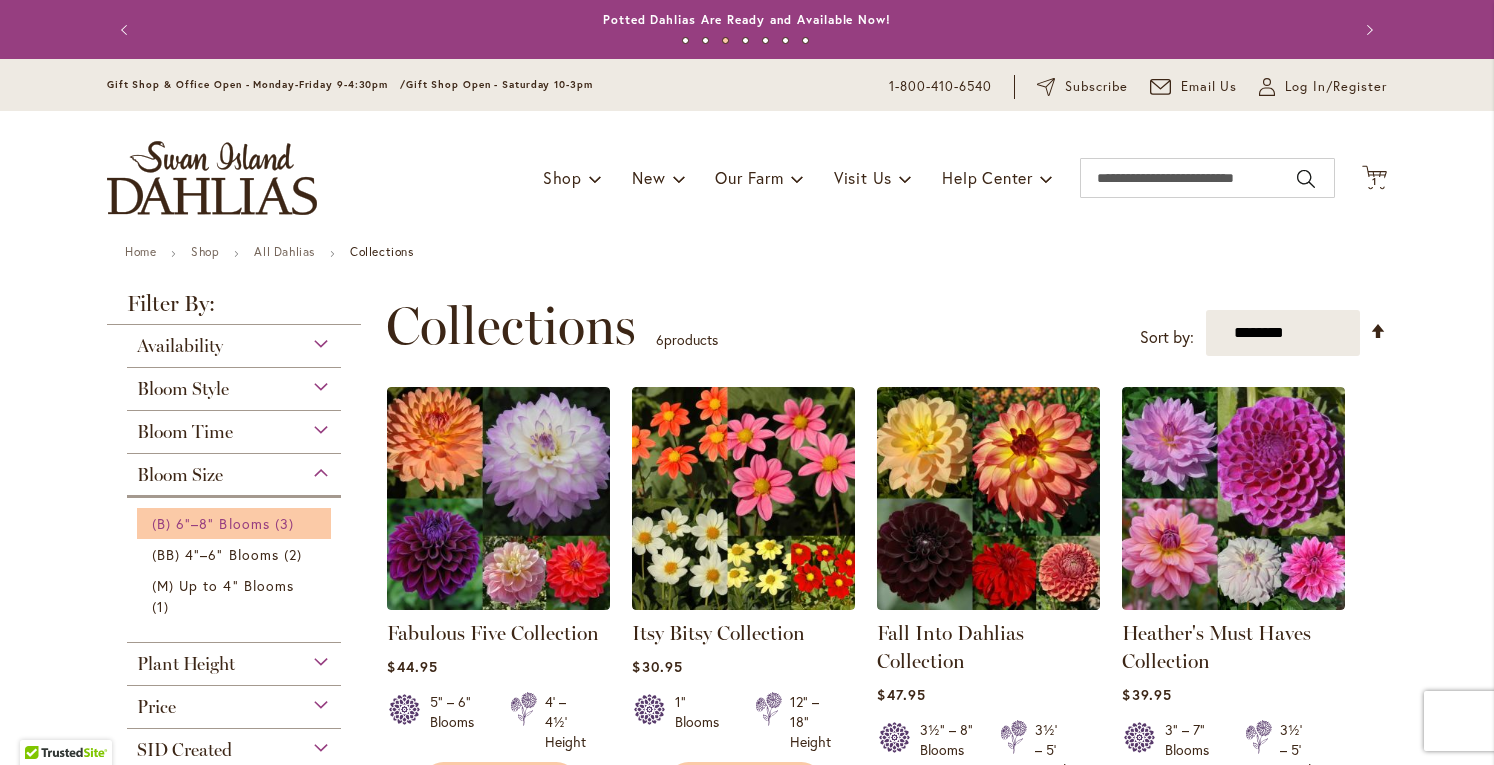click on "(B) 6"–8" Blooms" at bounding box center [211, 523] 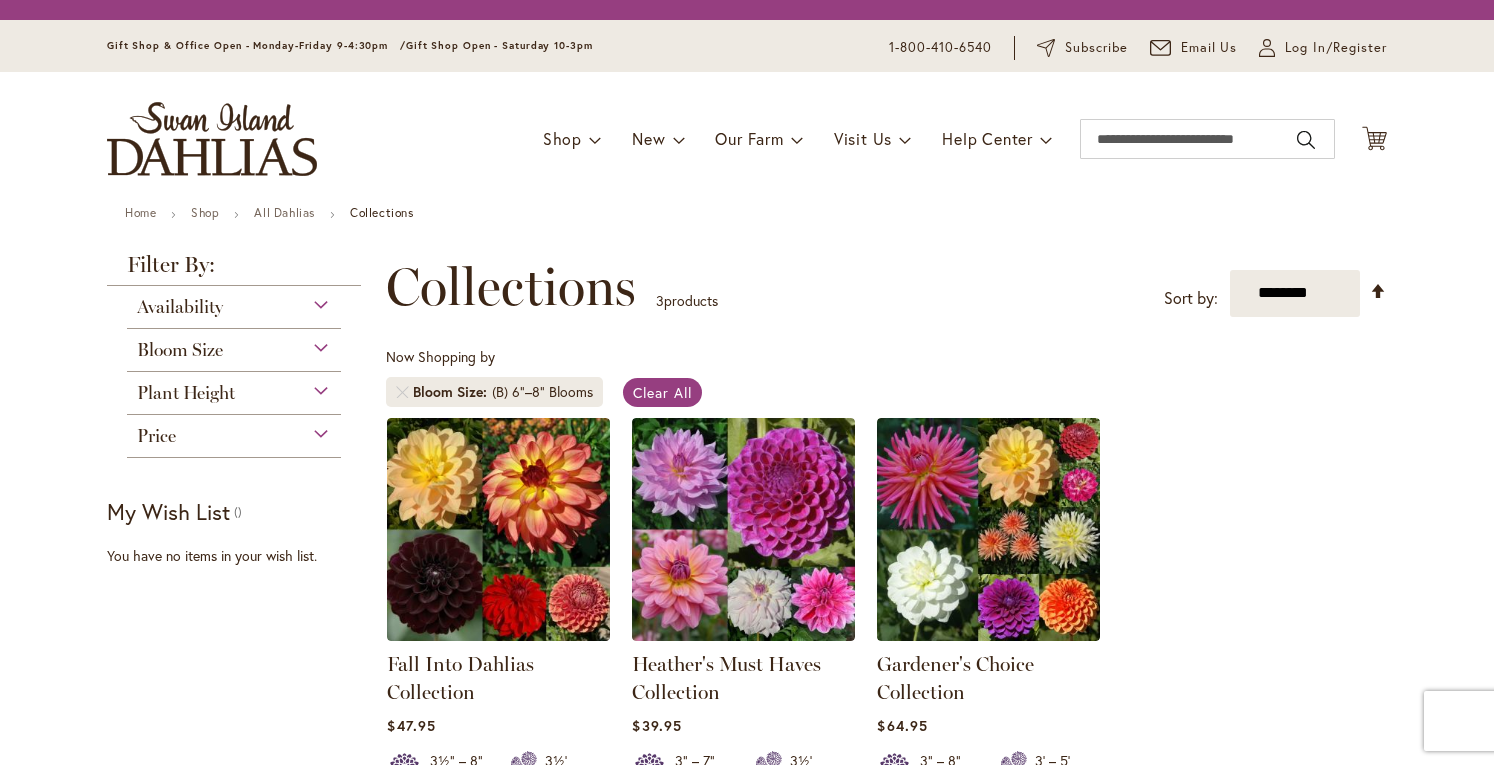scroll, scrollTop: 0, scrollLeft: 0, axis: both 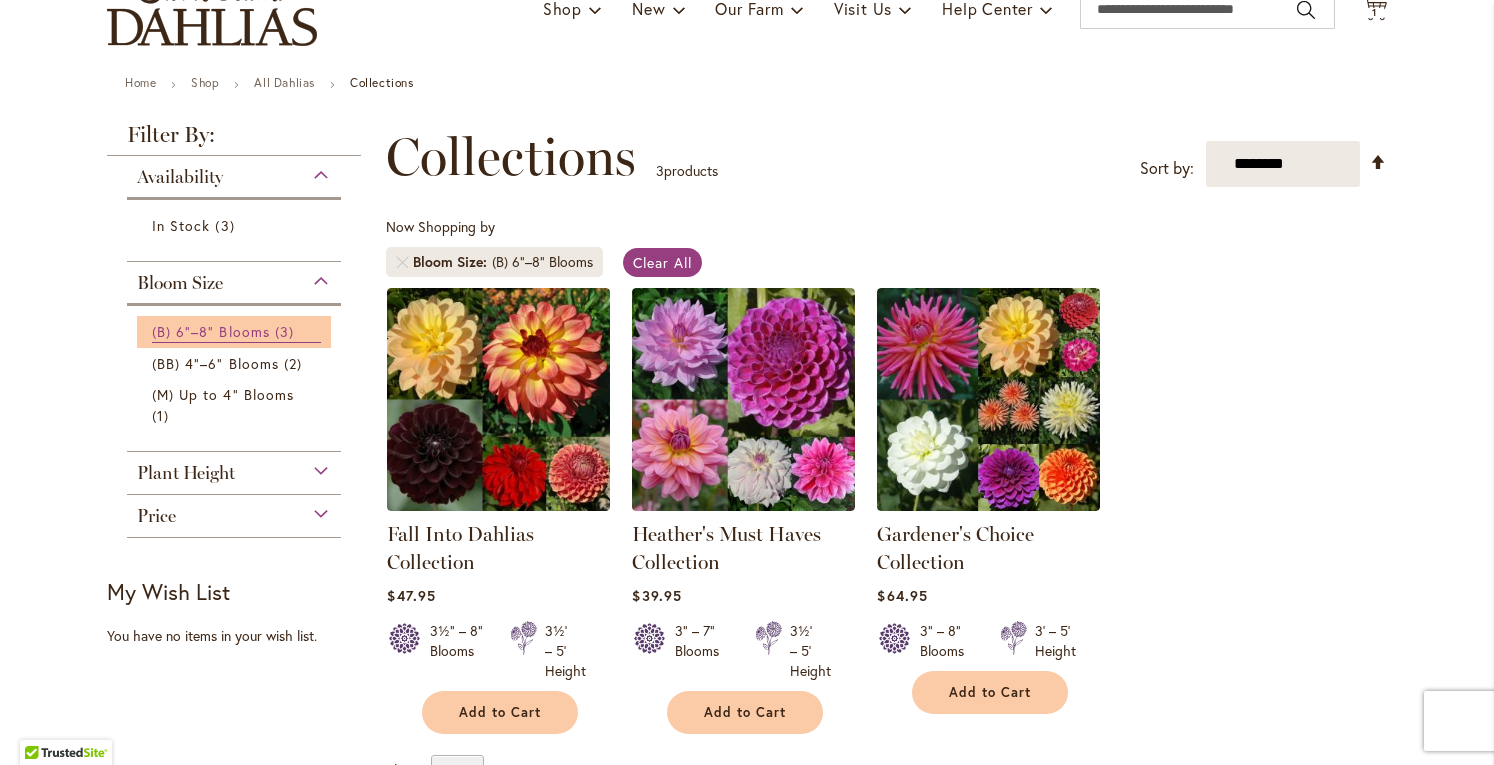 click on "(B) 6"–8" Blooms" at bounding box center [211, 331] 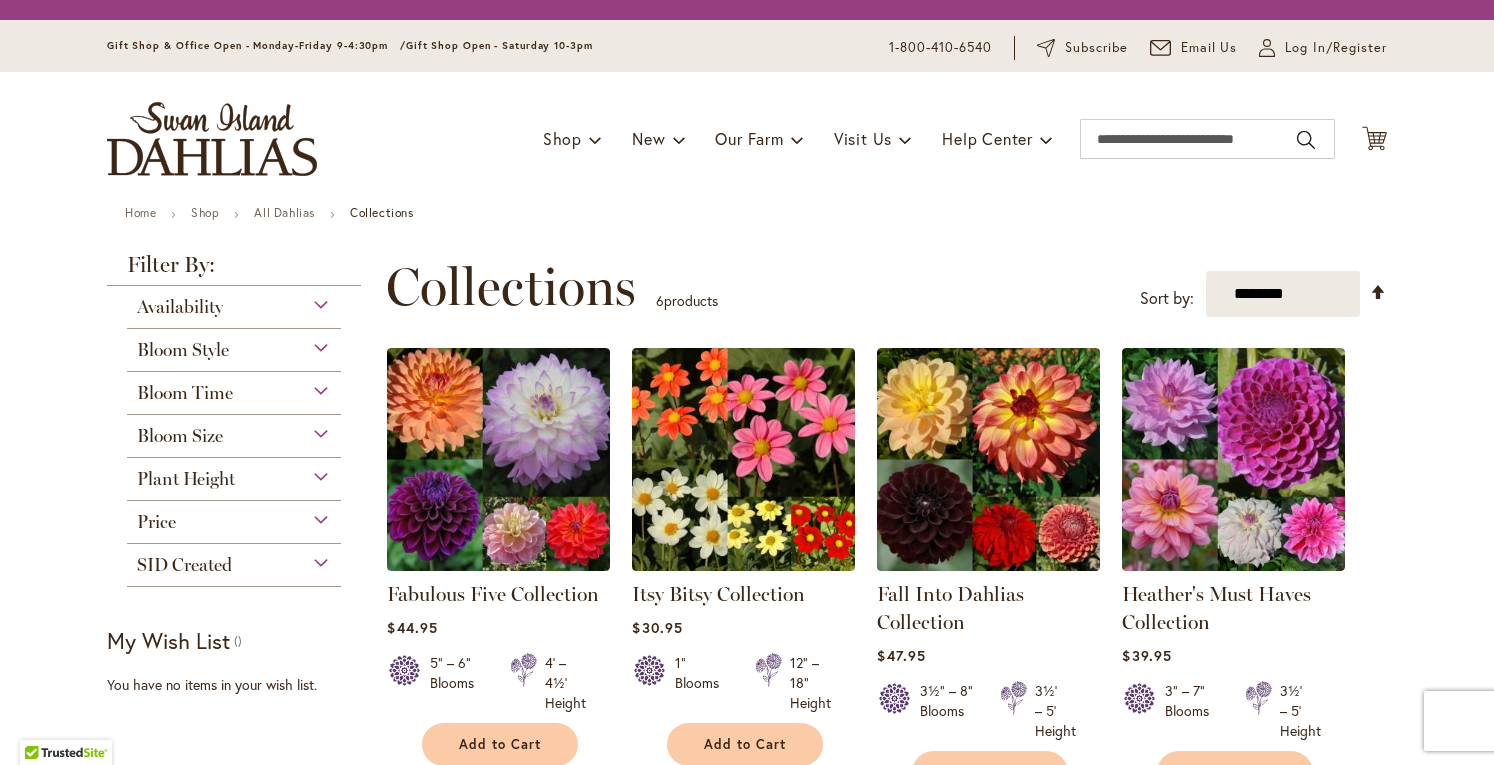 scroll, scrollTop: 0, scrollLeft: 0, axis: both 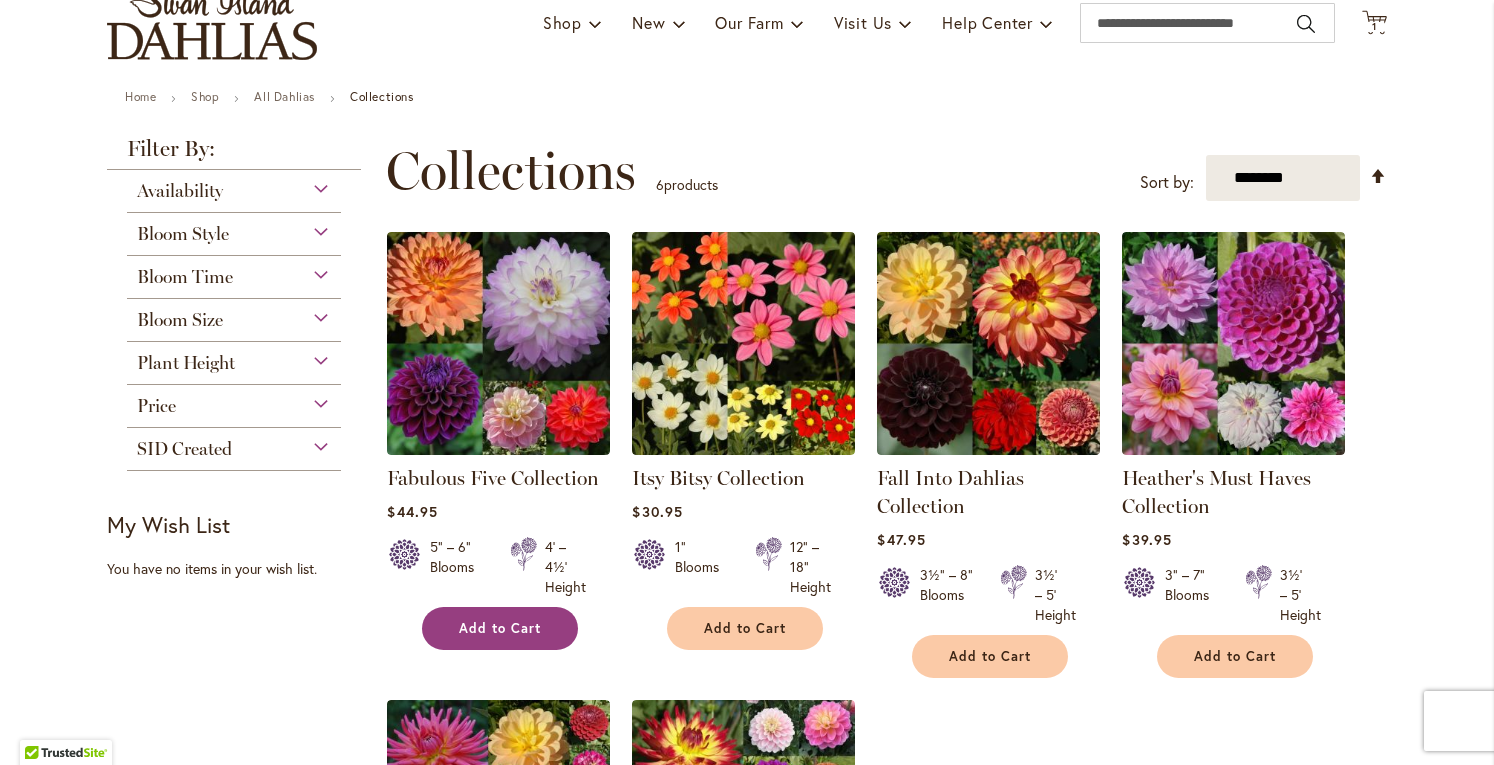 click on "Add to Cart" at bounding box center (500, 628) 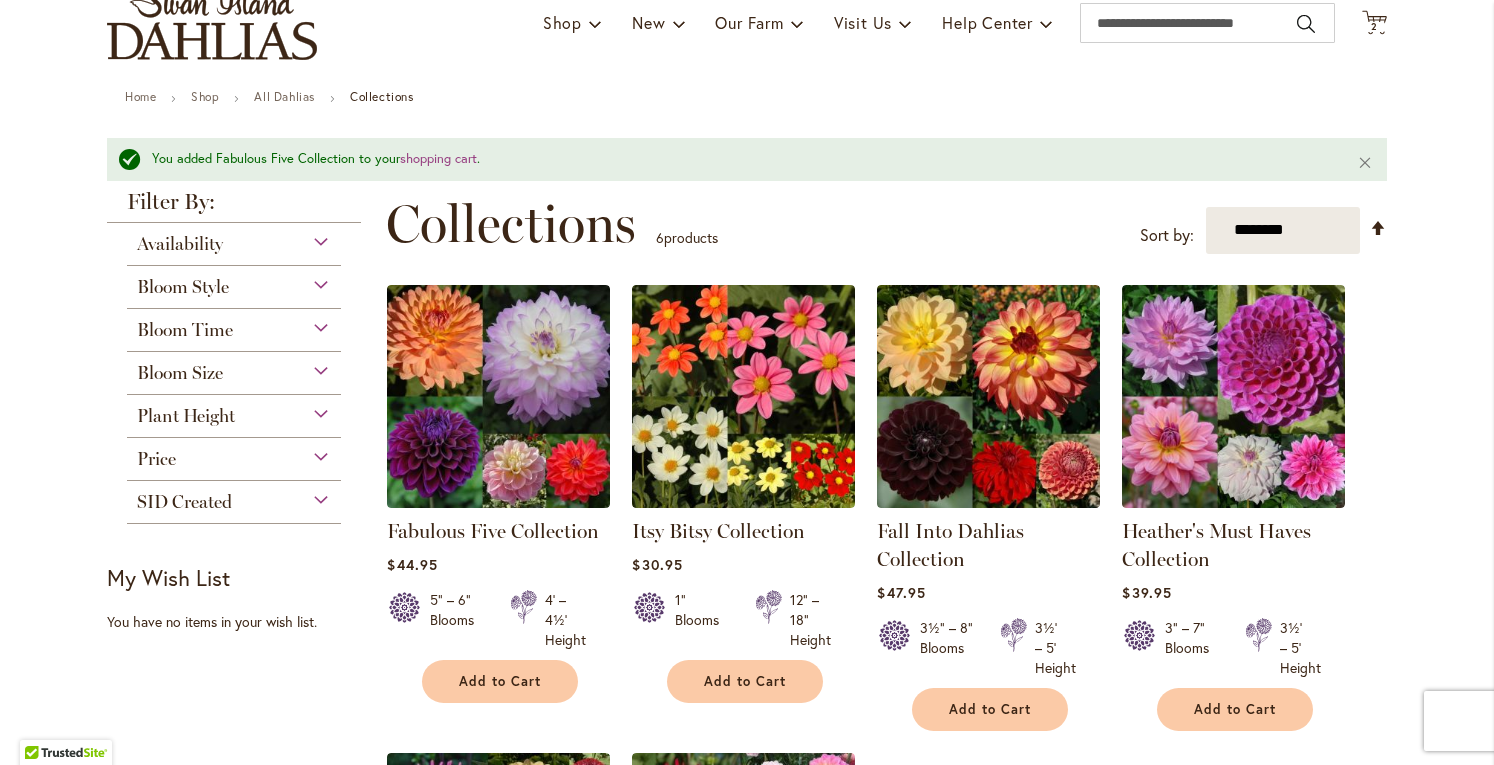 click on "Bloom Size" at bounding box center [234, 368] 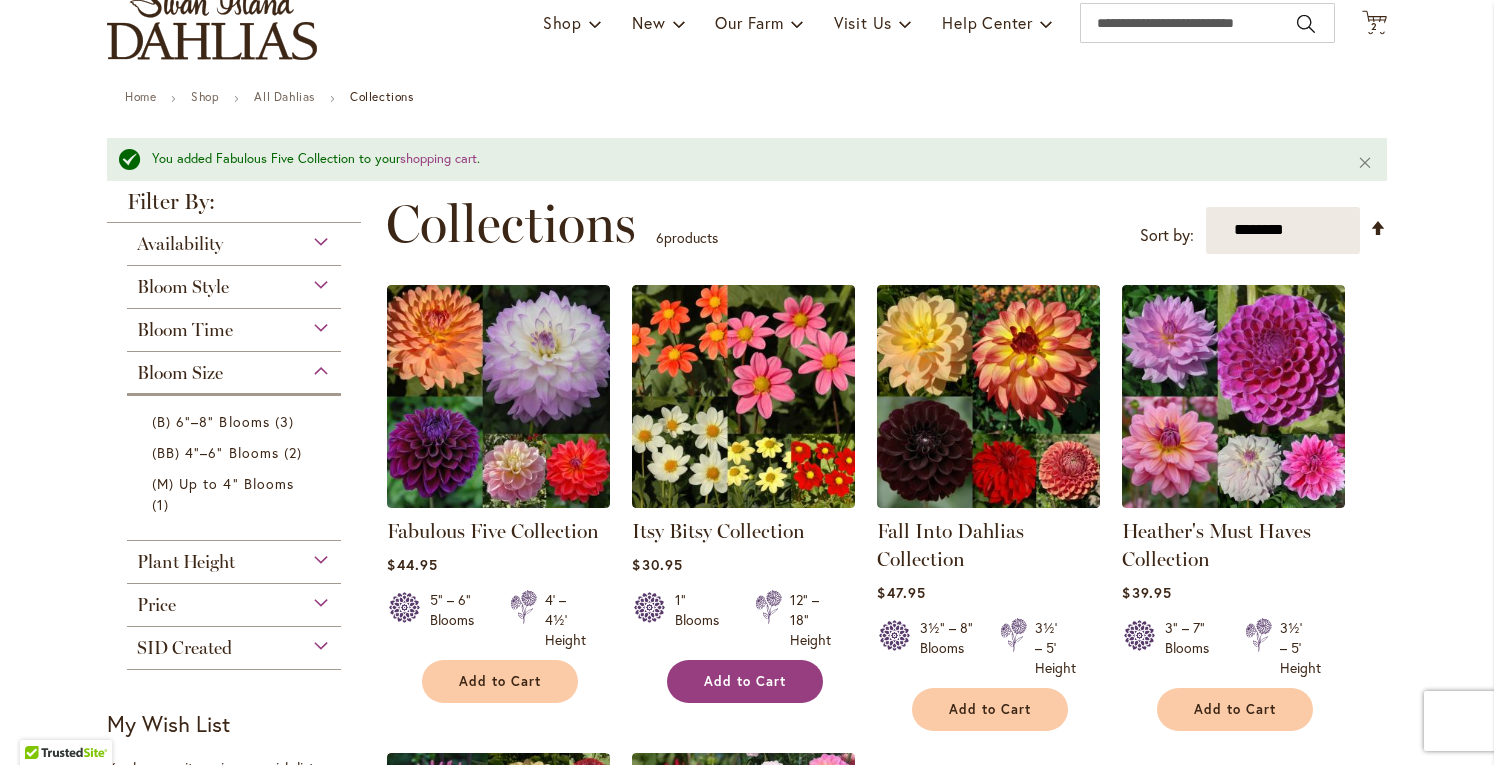 click on "Add to Cart" at bounding box center (745, 681) 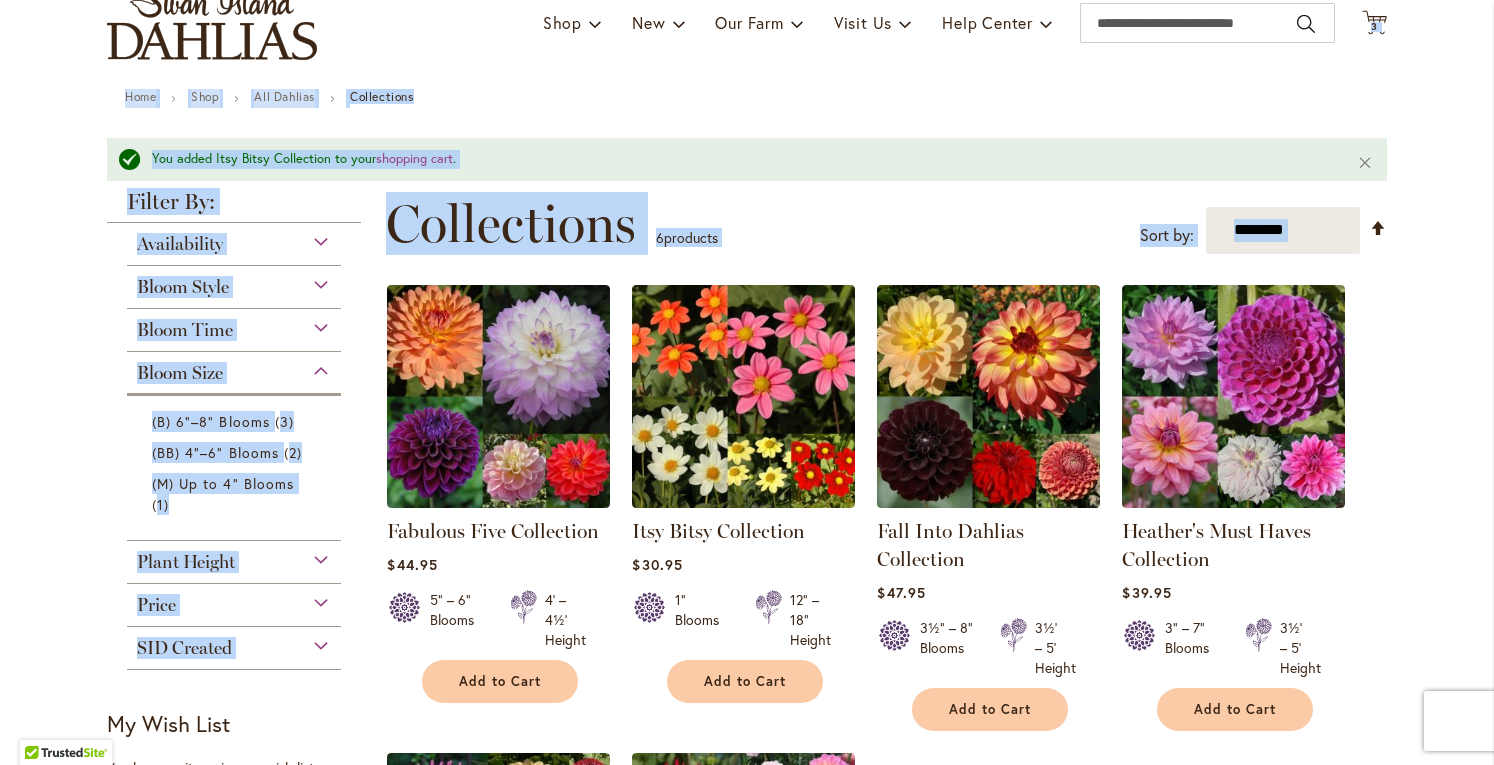 drag, startPoint x: 1464, startPoint y: 139, endPoint x: 1474, endPoint y: 191, distance: 52.95281 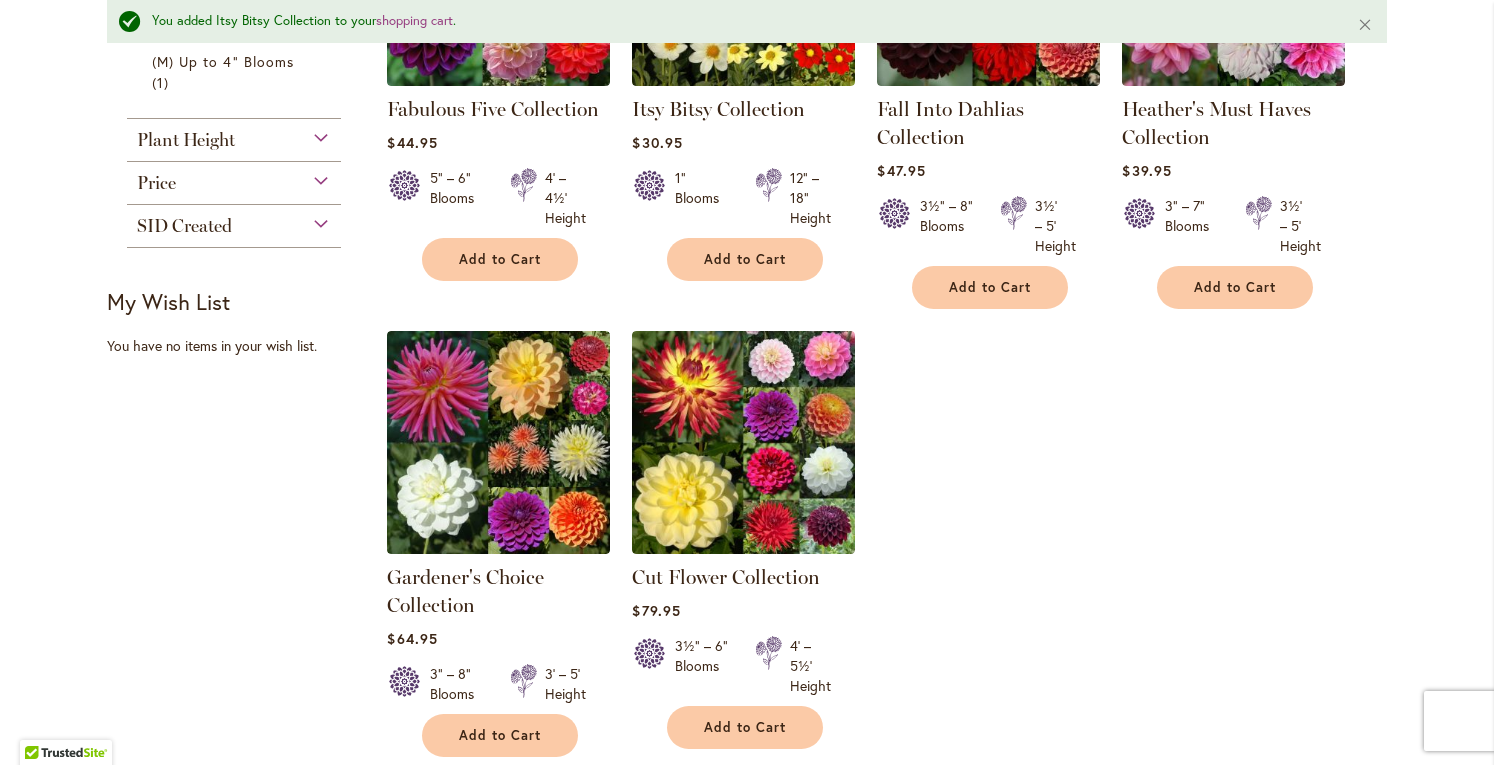 scroll, scrollTop: 579, scrollLeft: 0, axis: vertical 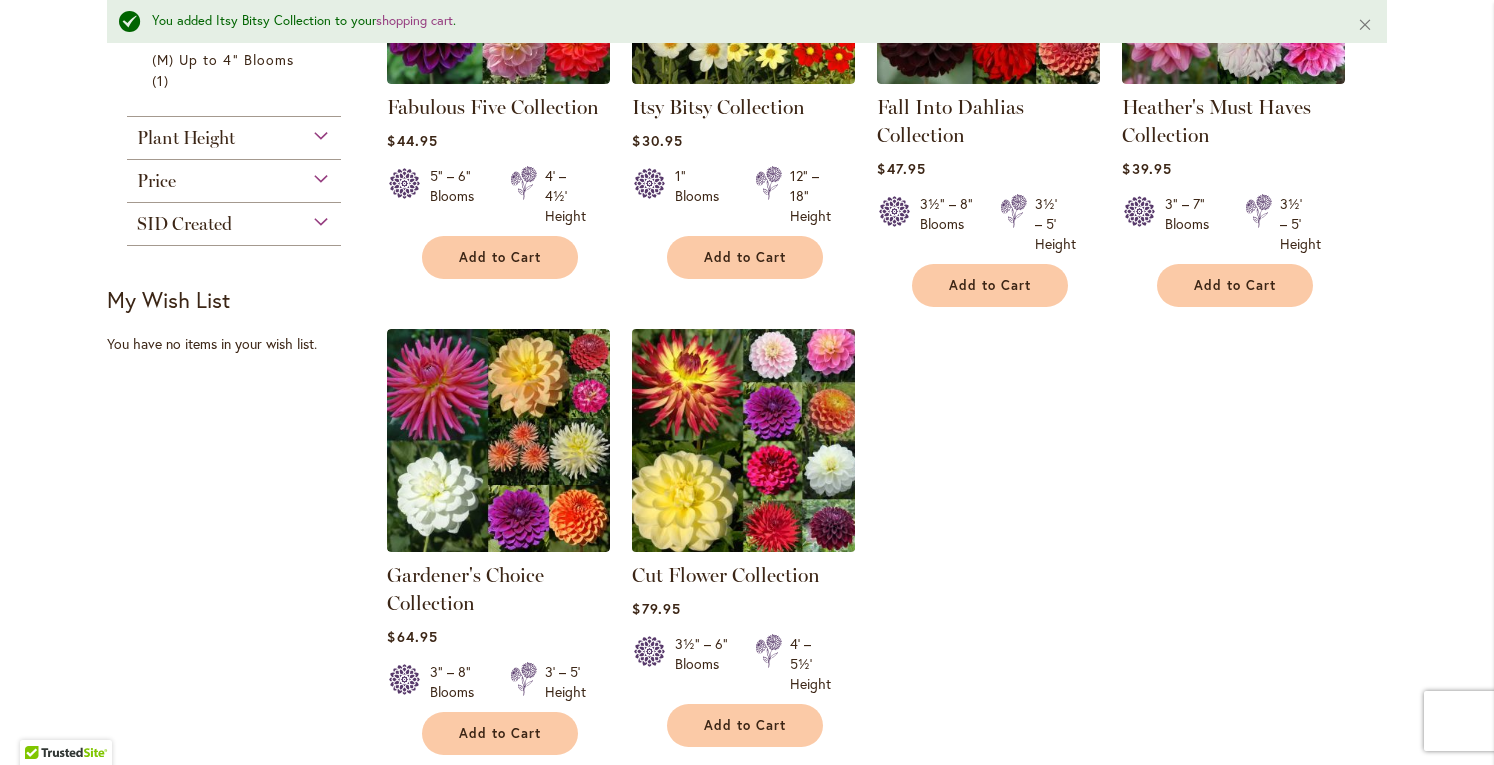 click at bounding box center [744, 440] 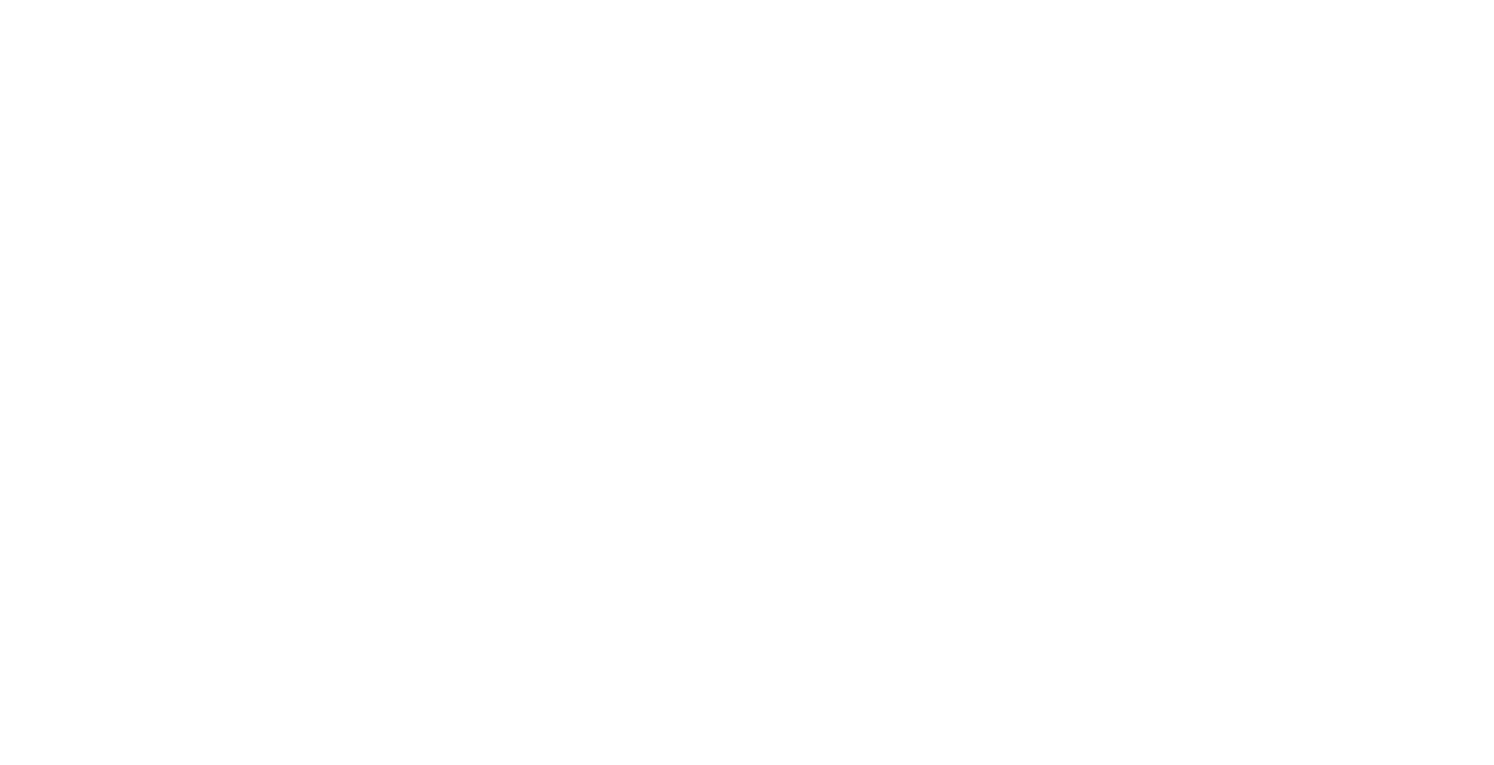 scroll, scrollTop: 0, scrollLeft: 0, axis: both 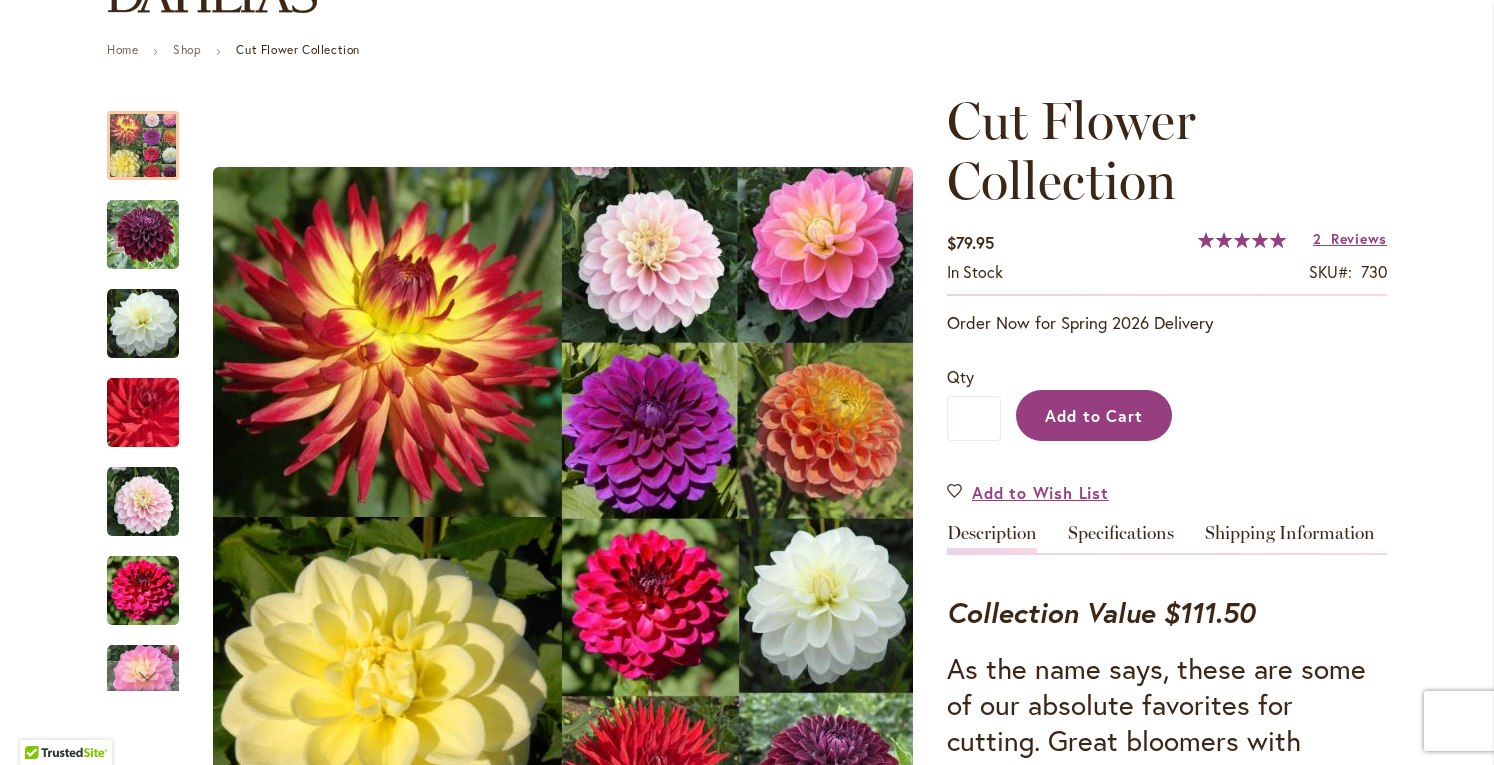 click on "Add to Cart" at bounding box center (1094, 415) 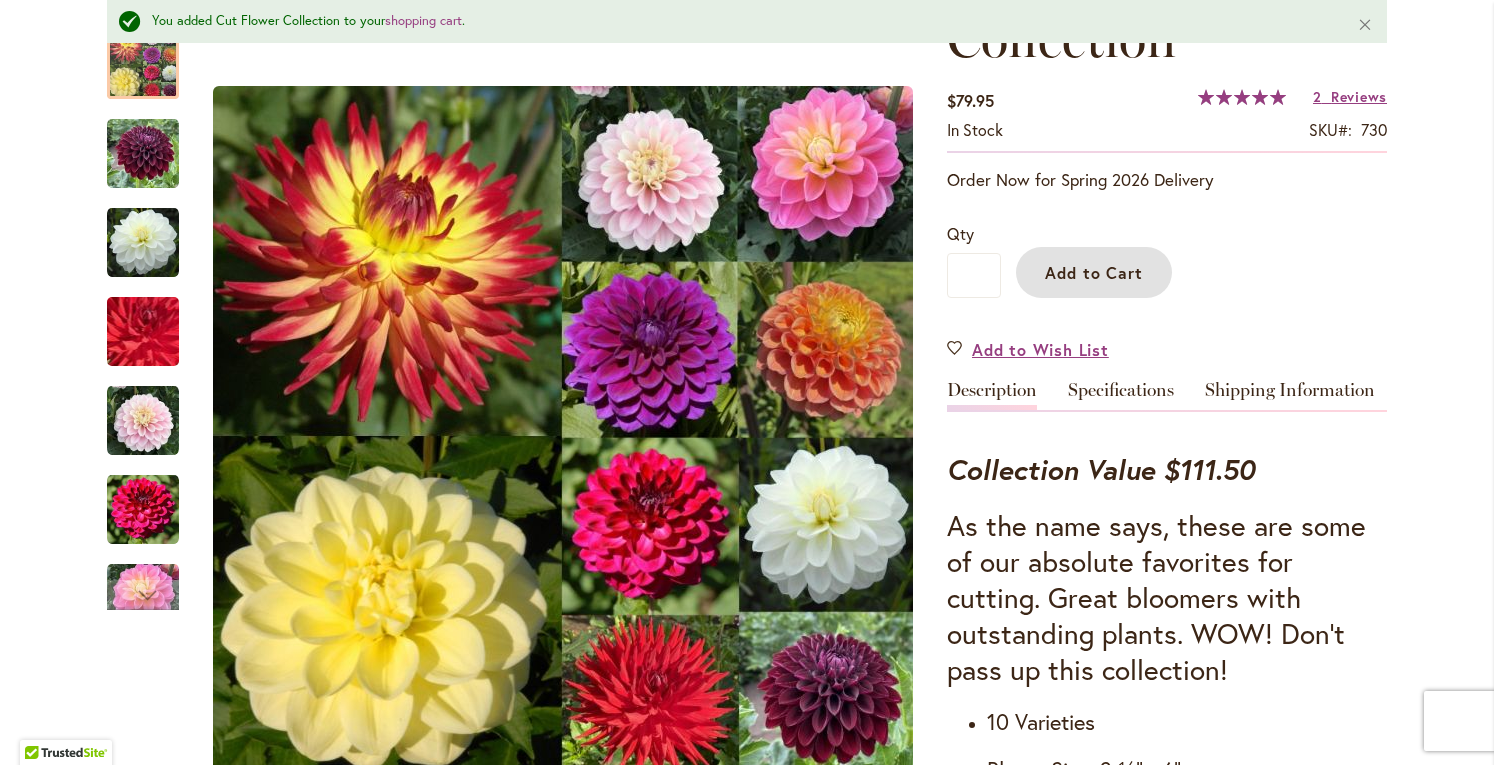 scroll, scrollTop: 0, scrollLeft: 0, axis: both 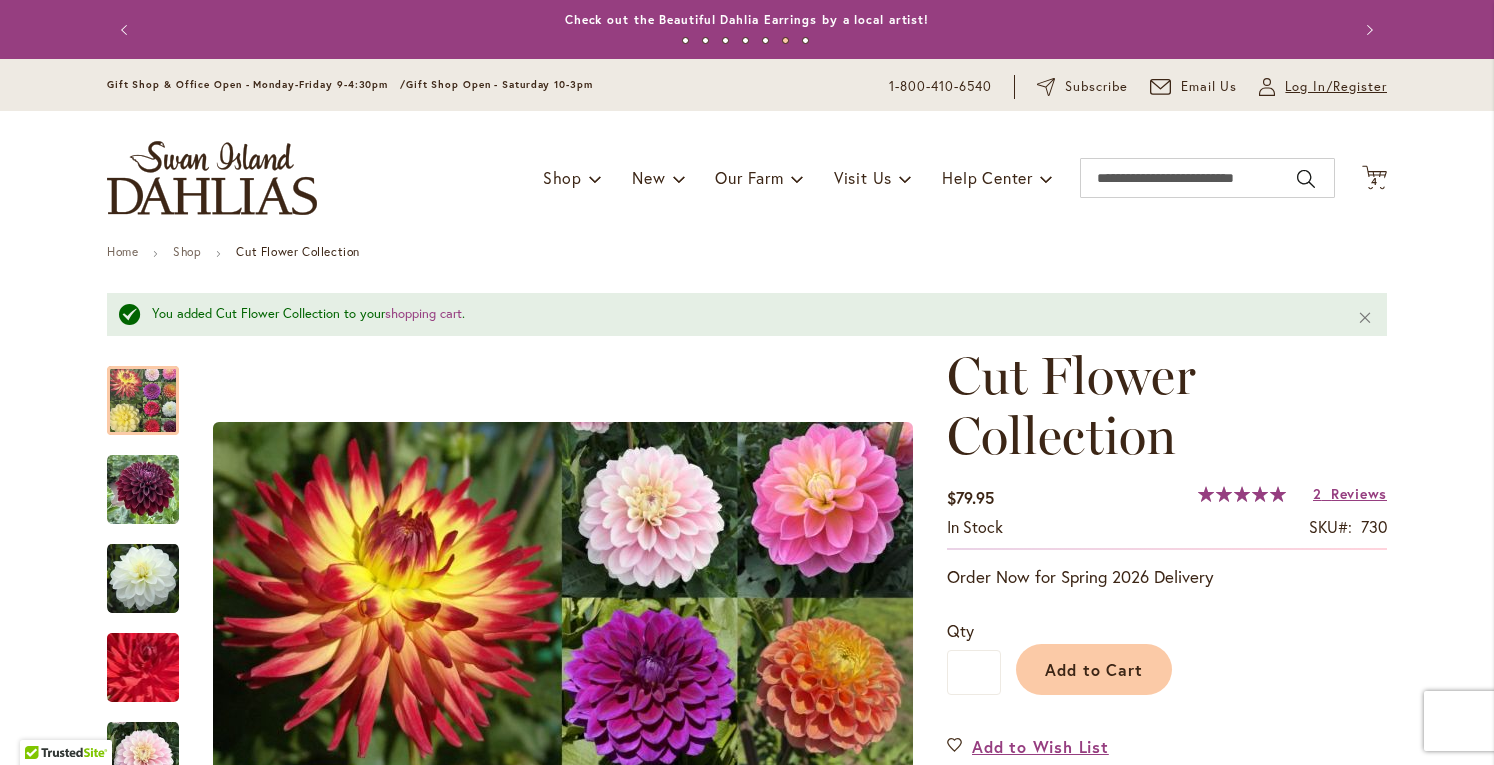 click on "Log In/Register" at bounding box center (1336, 87) 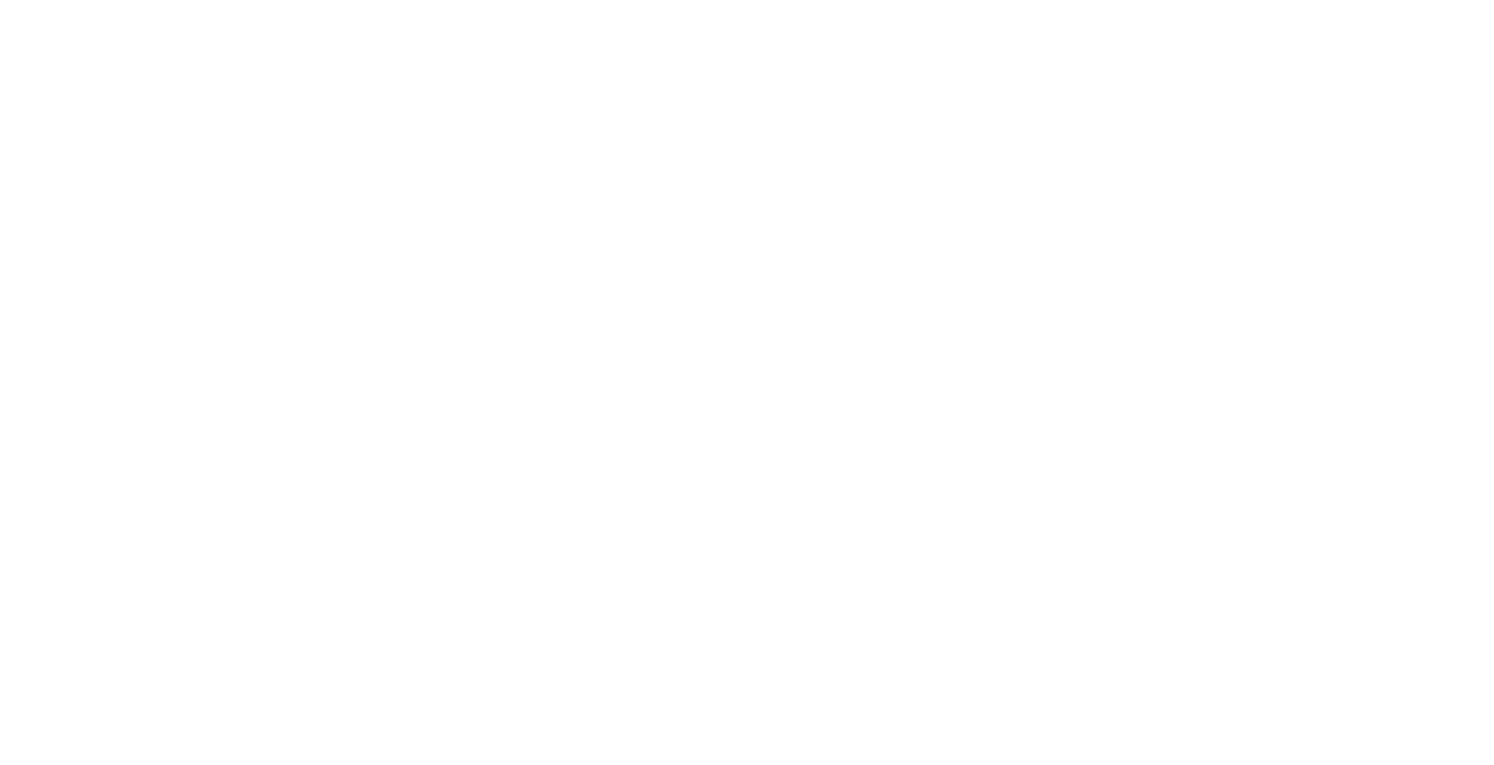scroll, scrollTop: 0, scrollLeft: 0, axis: both 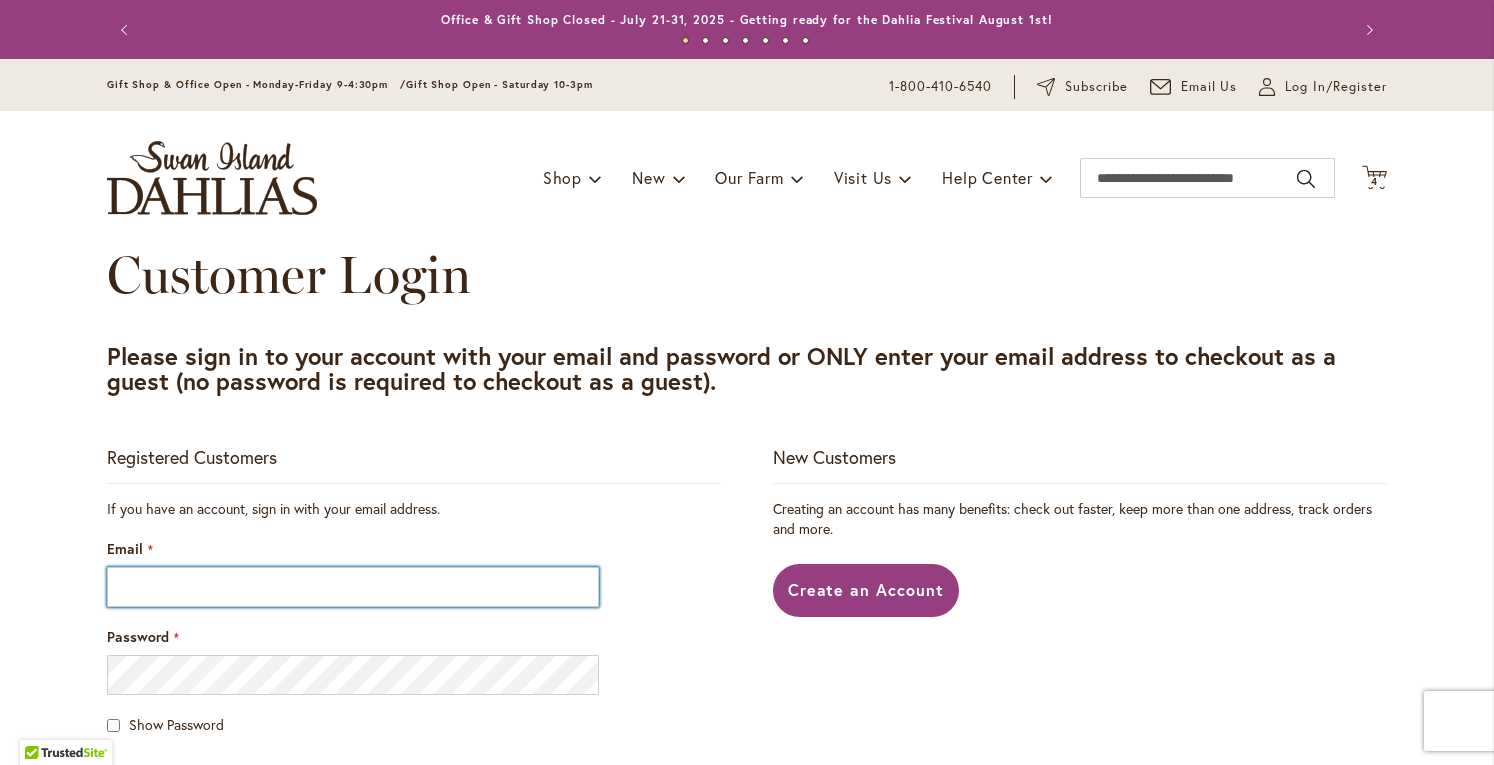 click on "Email" at bounding box center (353, 587) 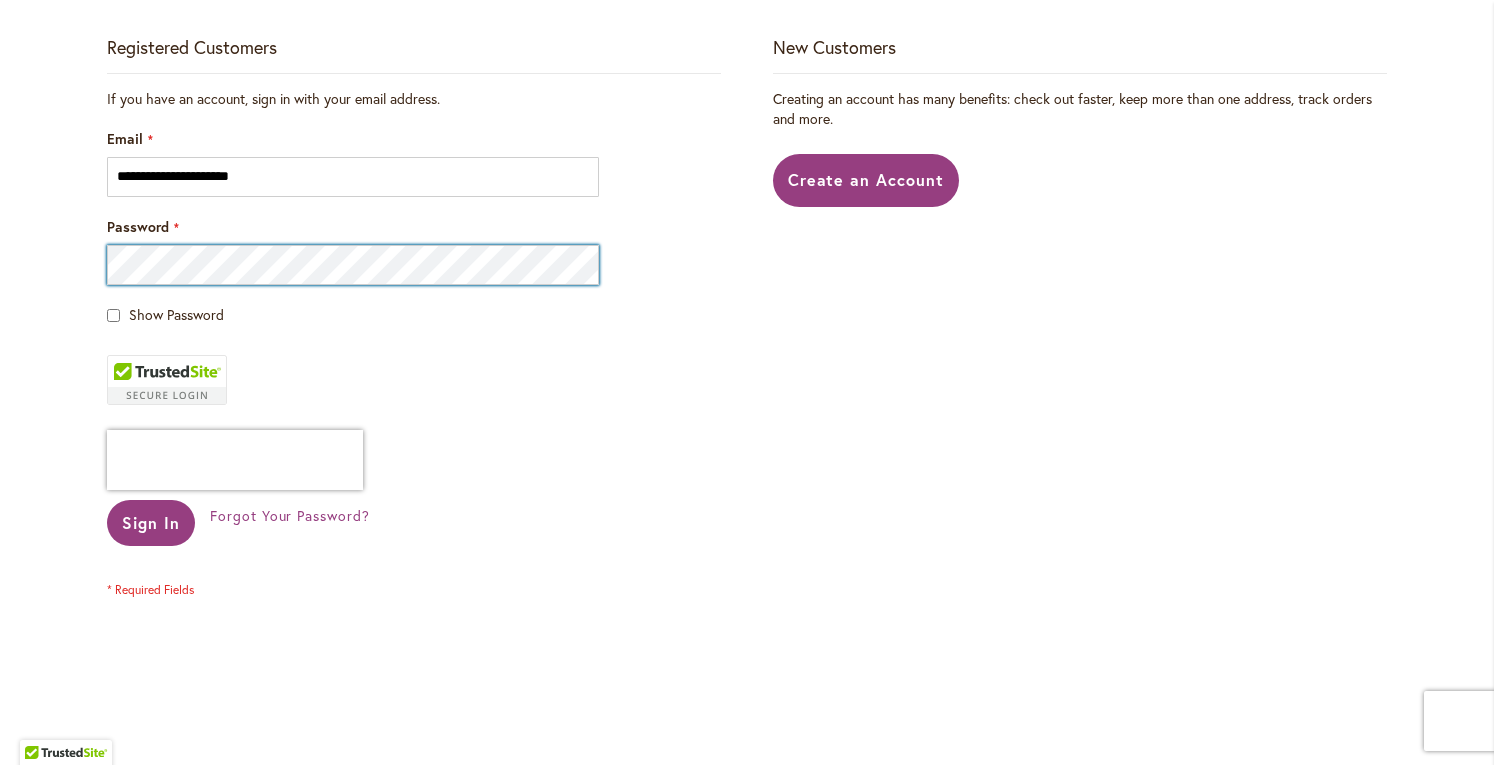 scroll, scrollTop: 414, scrollLeft: 0, axis: vertical 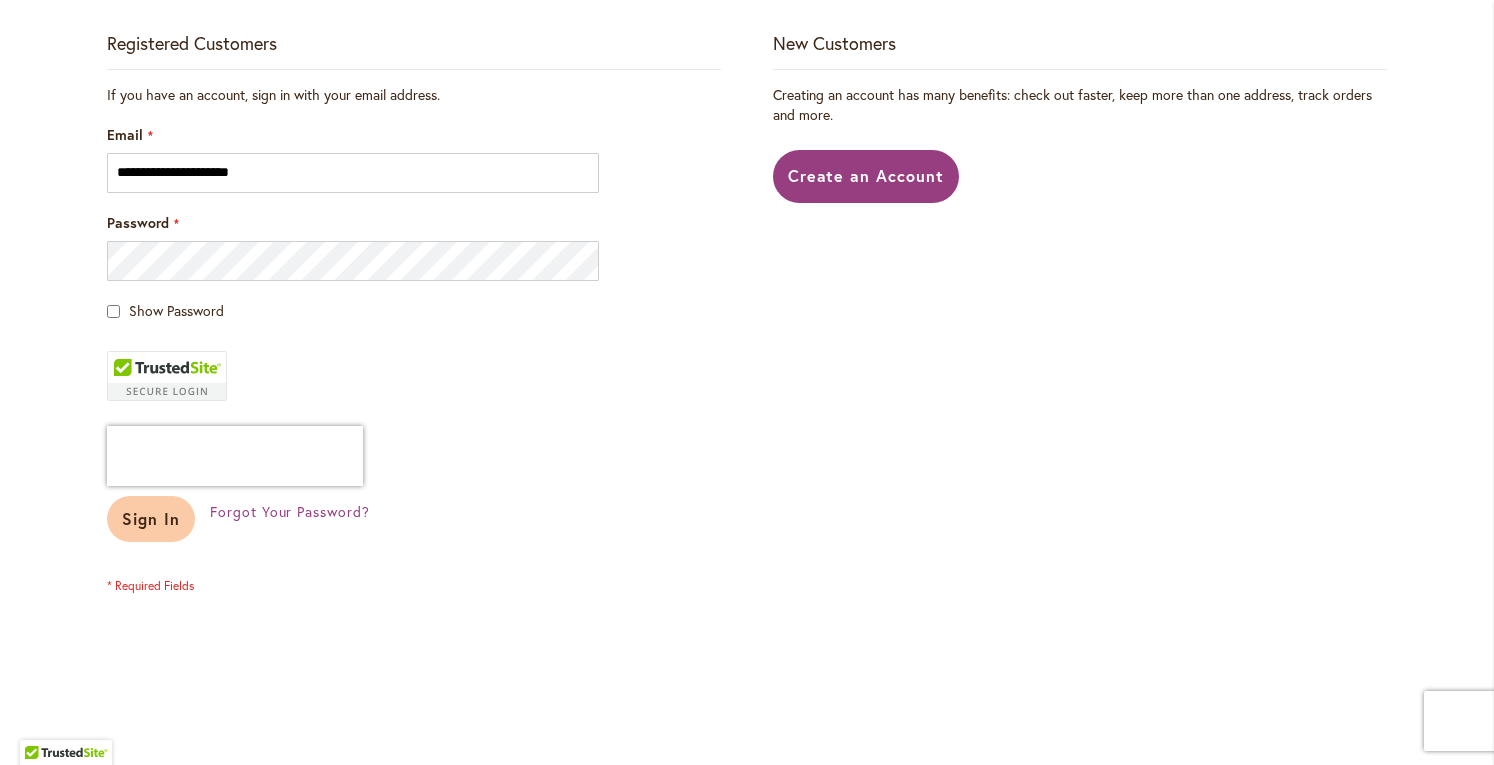 click on "Sign In" at bounding box center [151, 518] 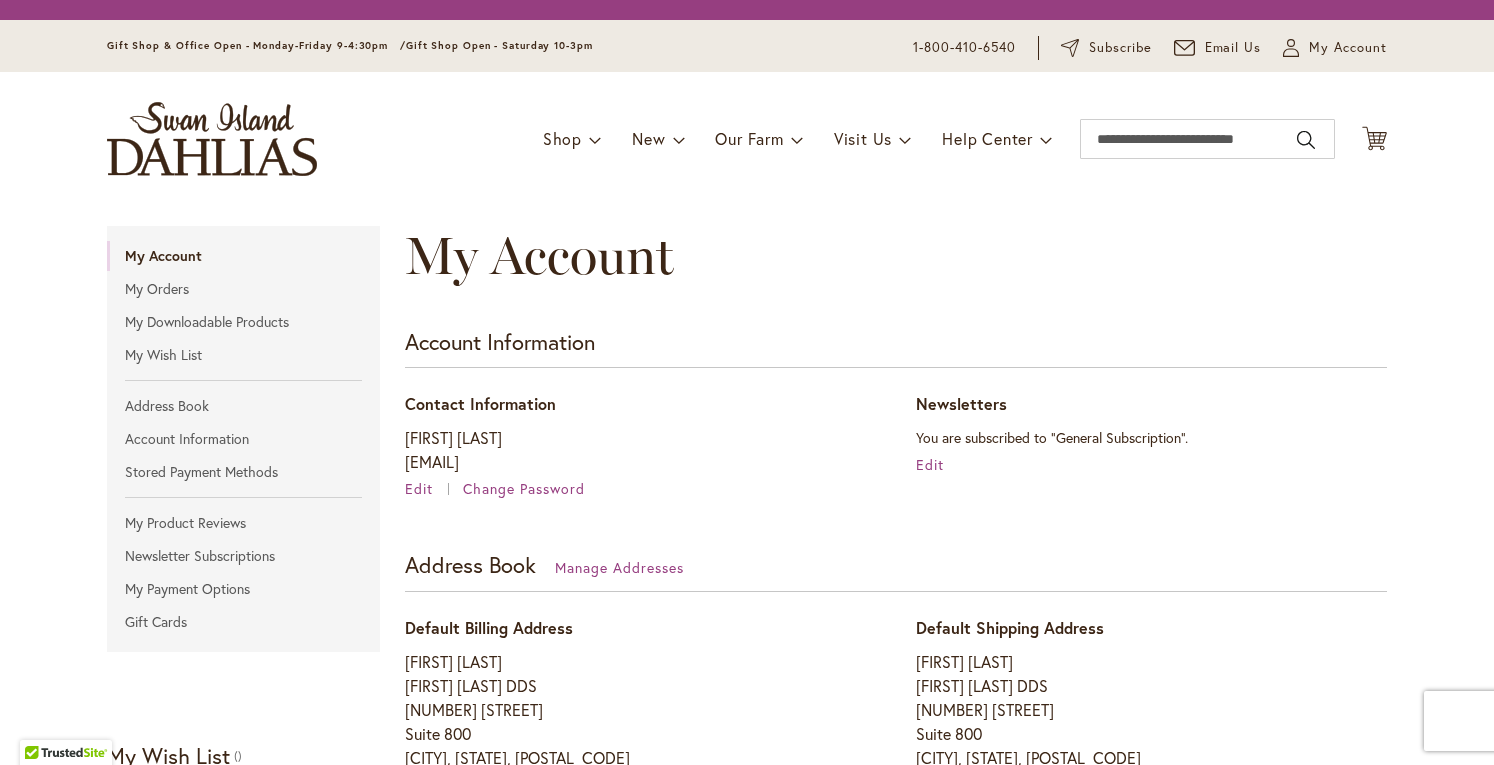 scroll, scrollTop: 0, scrollLeft: 0, axis: both 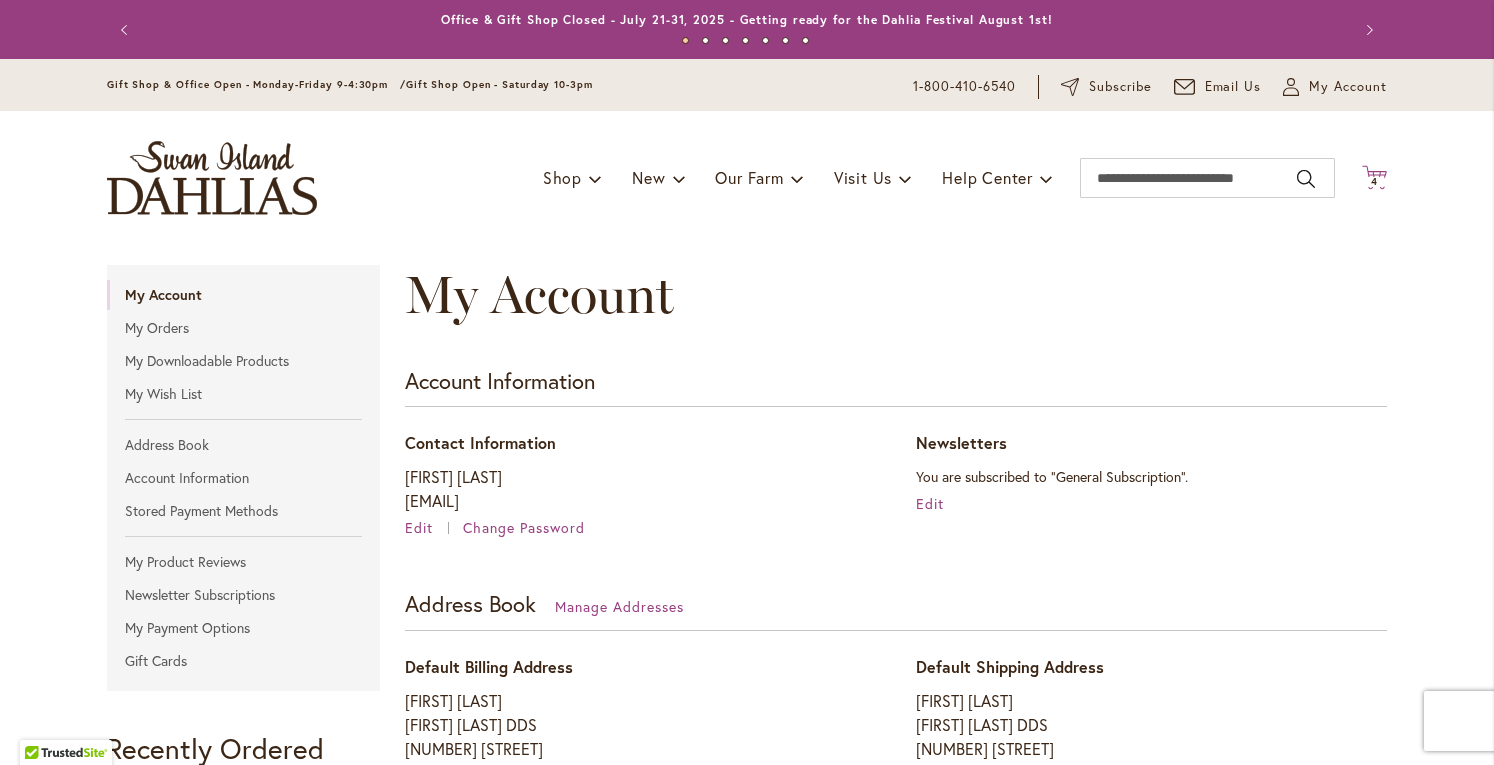 click on "4
4
items" at bounding box center [1375, 182] 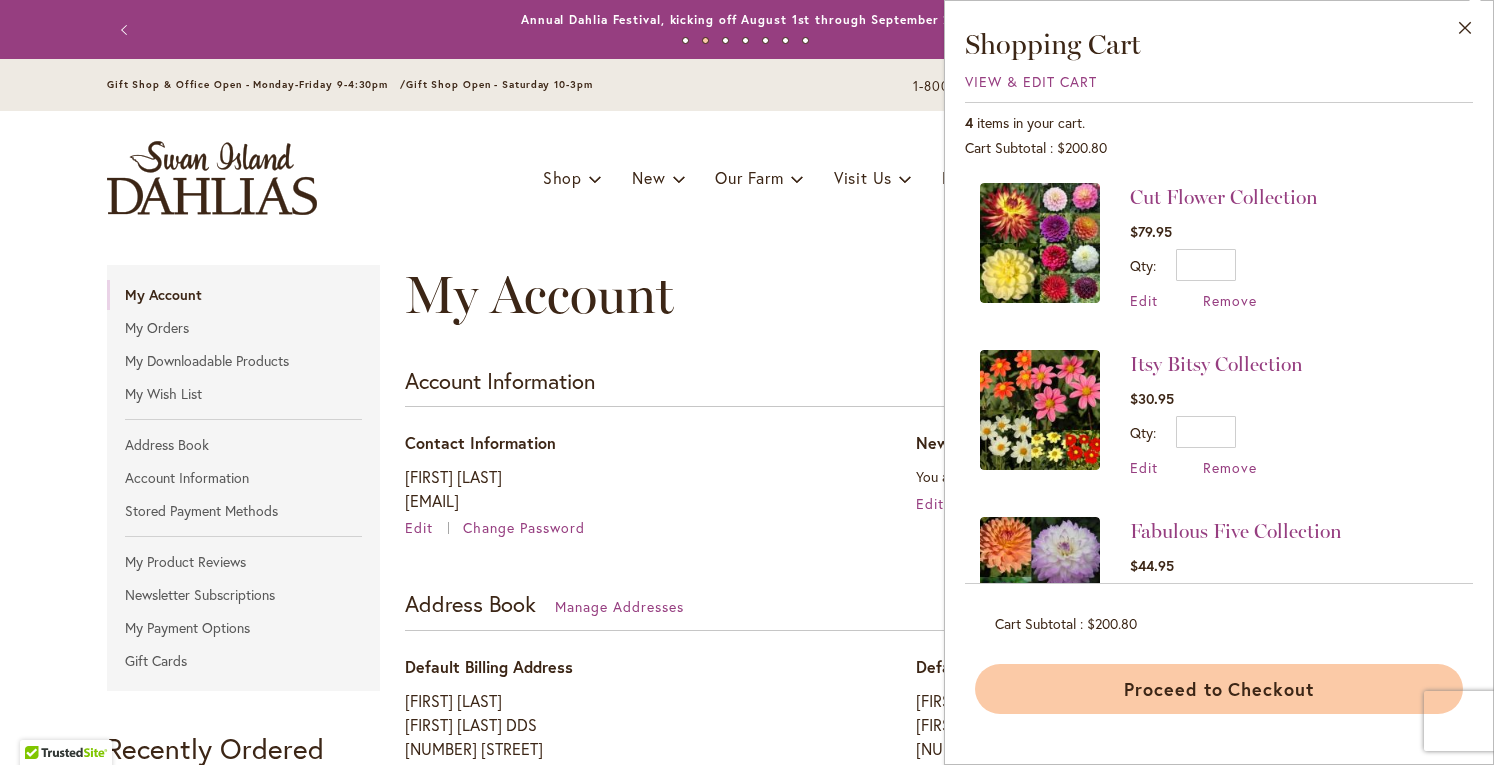 click on "Proceed to Checkout" at bounding box center [1219, 689] 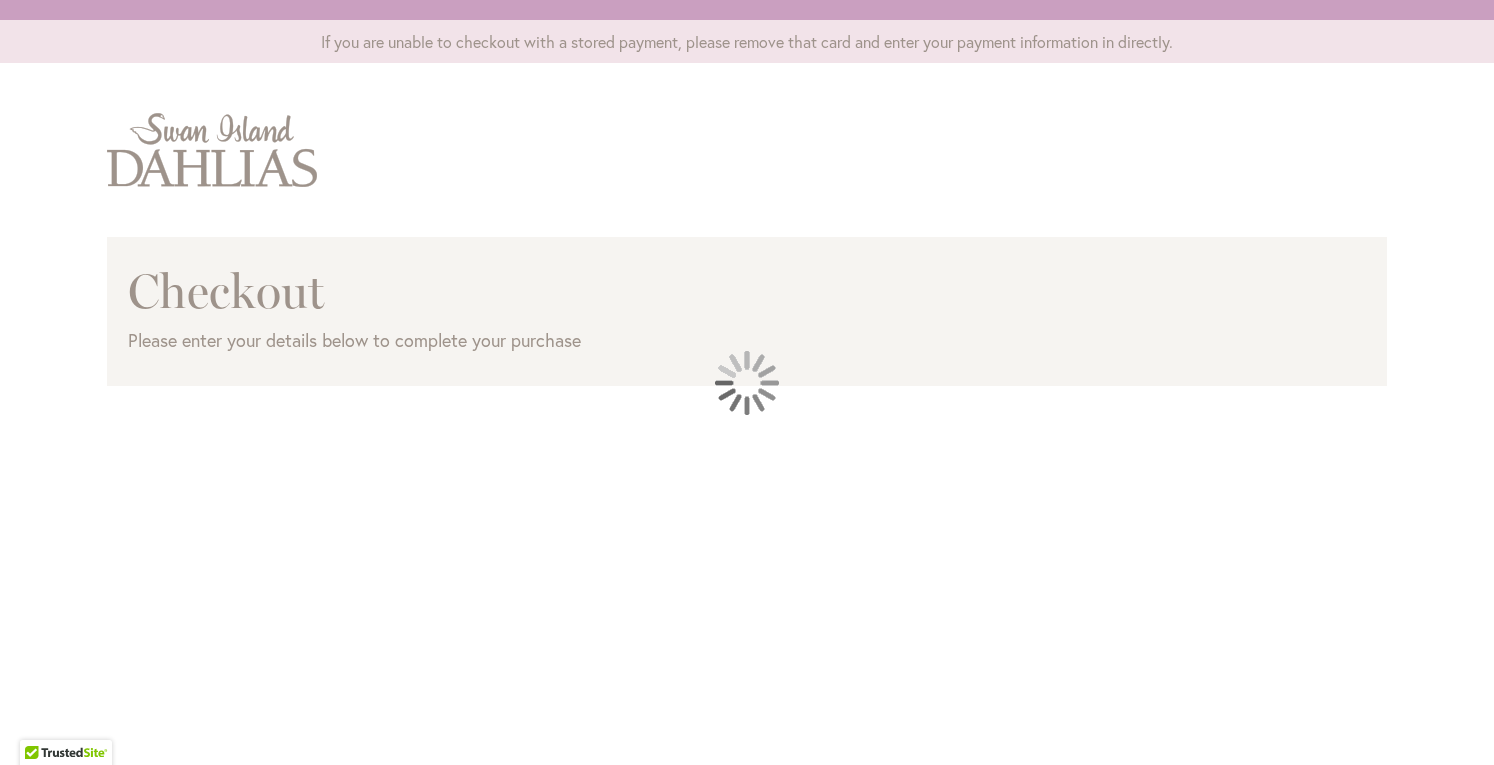 scroll, scrollTop: 0, scrollLeft: 0, axis: both 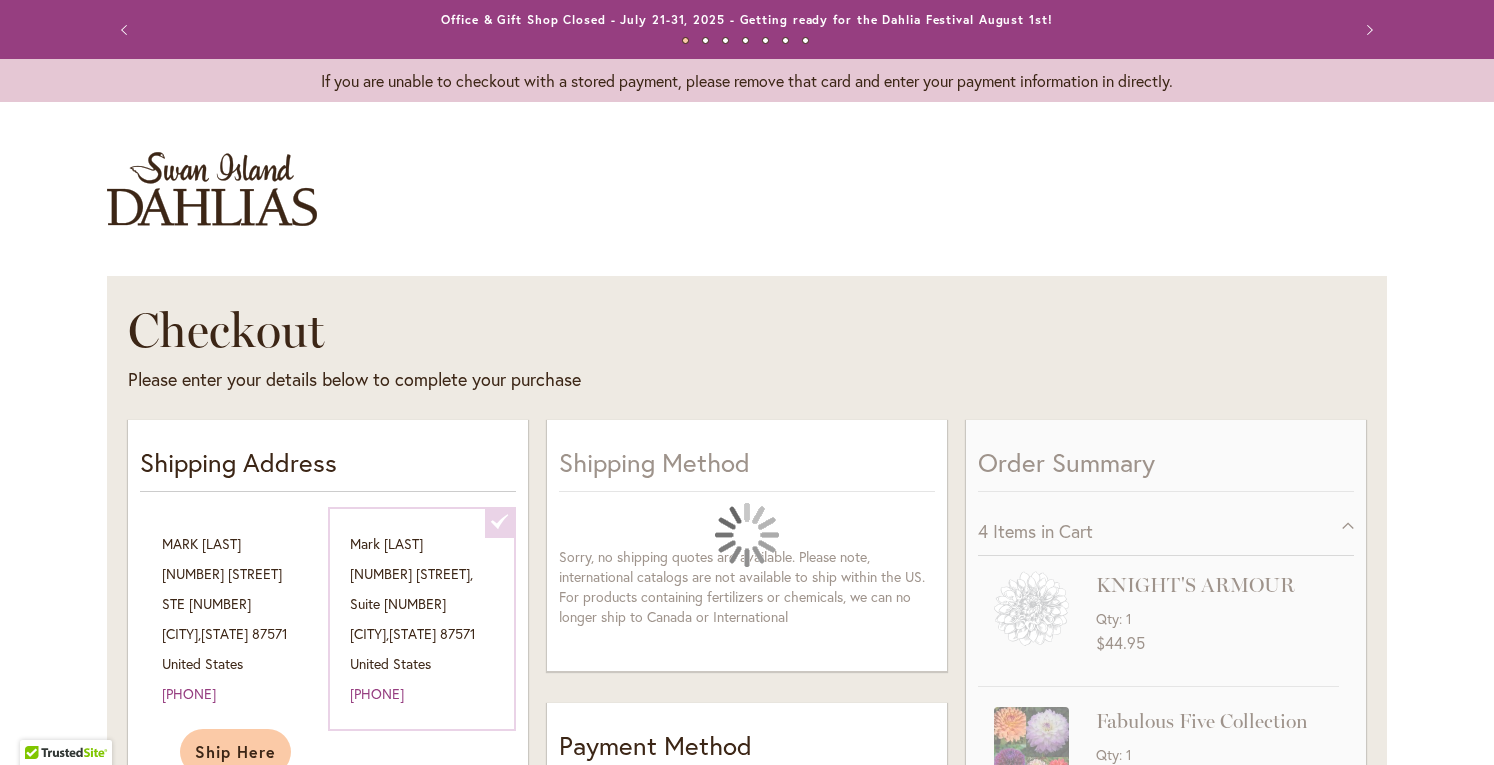 select on "**********" 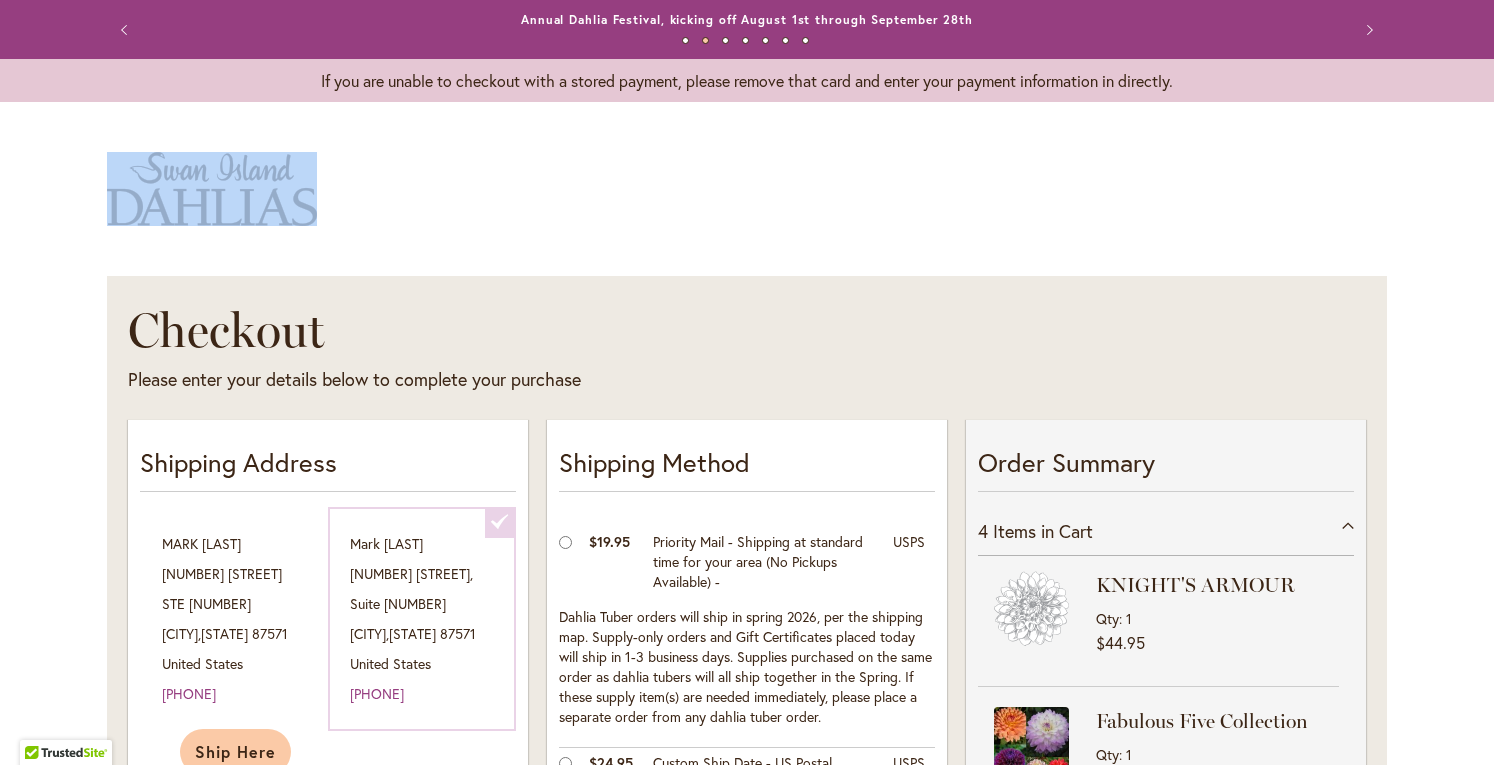 click on "Please wait... Skip to Accessibility Information
The store will not work correctly in the case when cookies are disabled.
Previous Office & Gift Shop Closed - July 21-31, 2025 - Getting ready for the Dahlia Festival August 1st! Annual Dahlia Festival, kicking off August 1st through September 28th Potted Dahlias Are Ready and Available Now! Gift Shop & Office Open - Monday-Friday 9-4:30pm   /   Gift Shop Open - Saturday 10-3pm Order Dahlia Tubers Starting August 1st, for Spring 2026 Delivery! Check out the Beautiful Dahlia Earrings by a local artist! Questions about Dahlia Care and Growing Beautiful Dahlias Next 1 2 3 4 5 6 7
If you are unable to checkout with a stored payment, please remove that card and enter your payment information in directly." at bounding box center [747, 382] 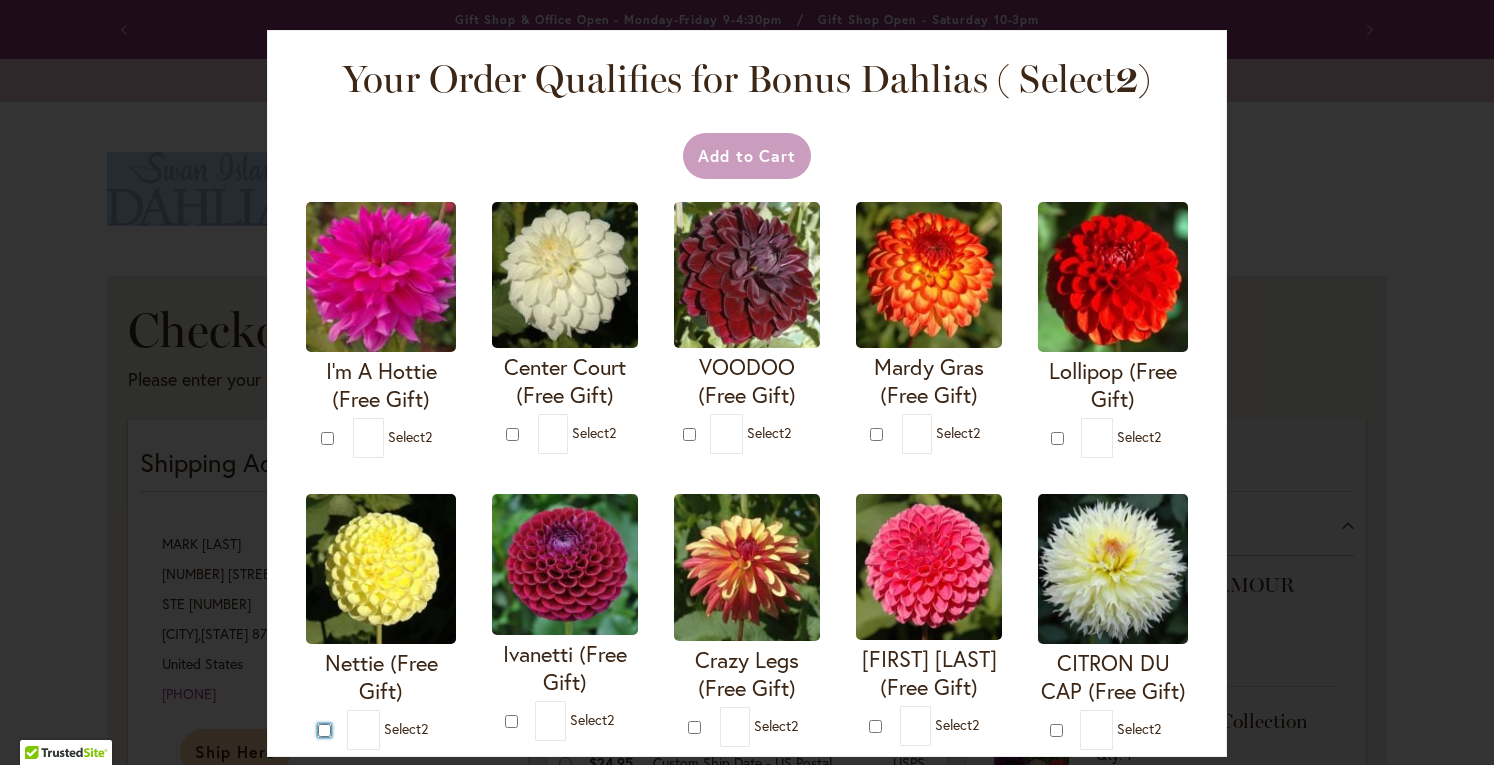type on "*" 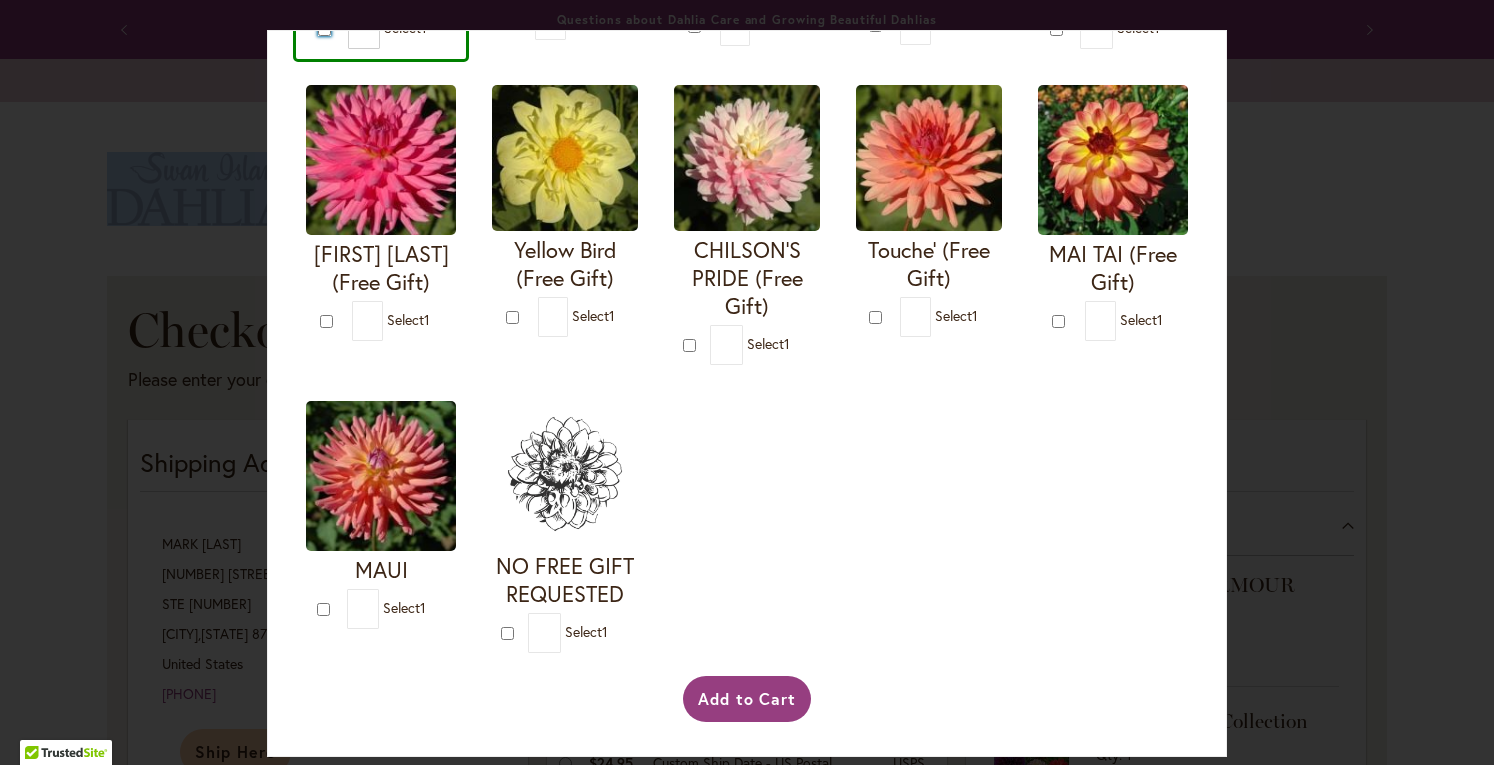 scroll, scrollTop: 864, scrollLeft: 0, axis: vertical 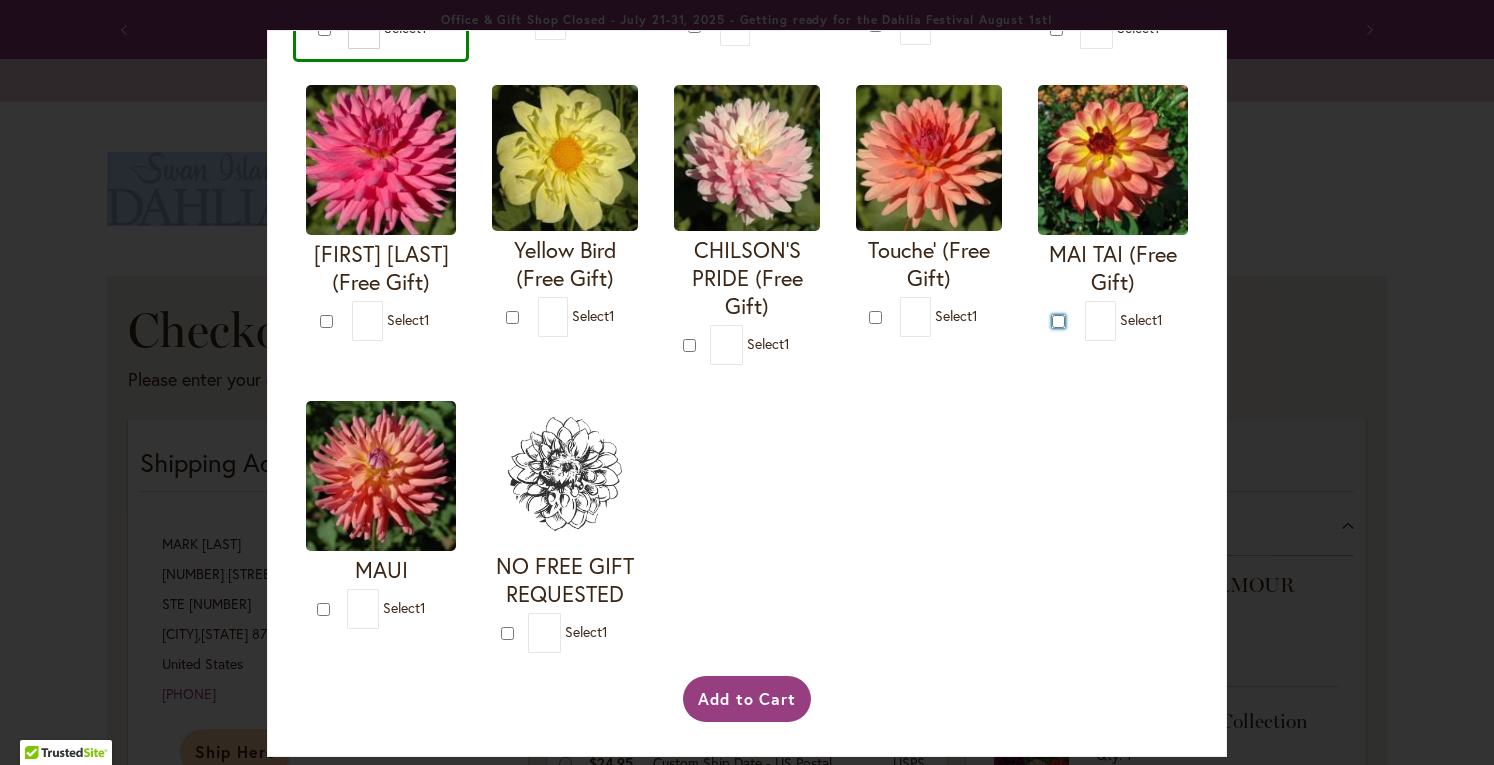 type on "*" 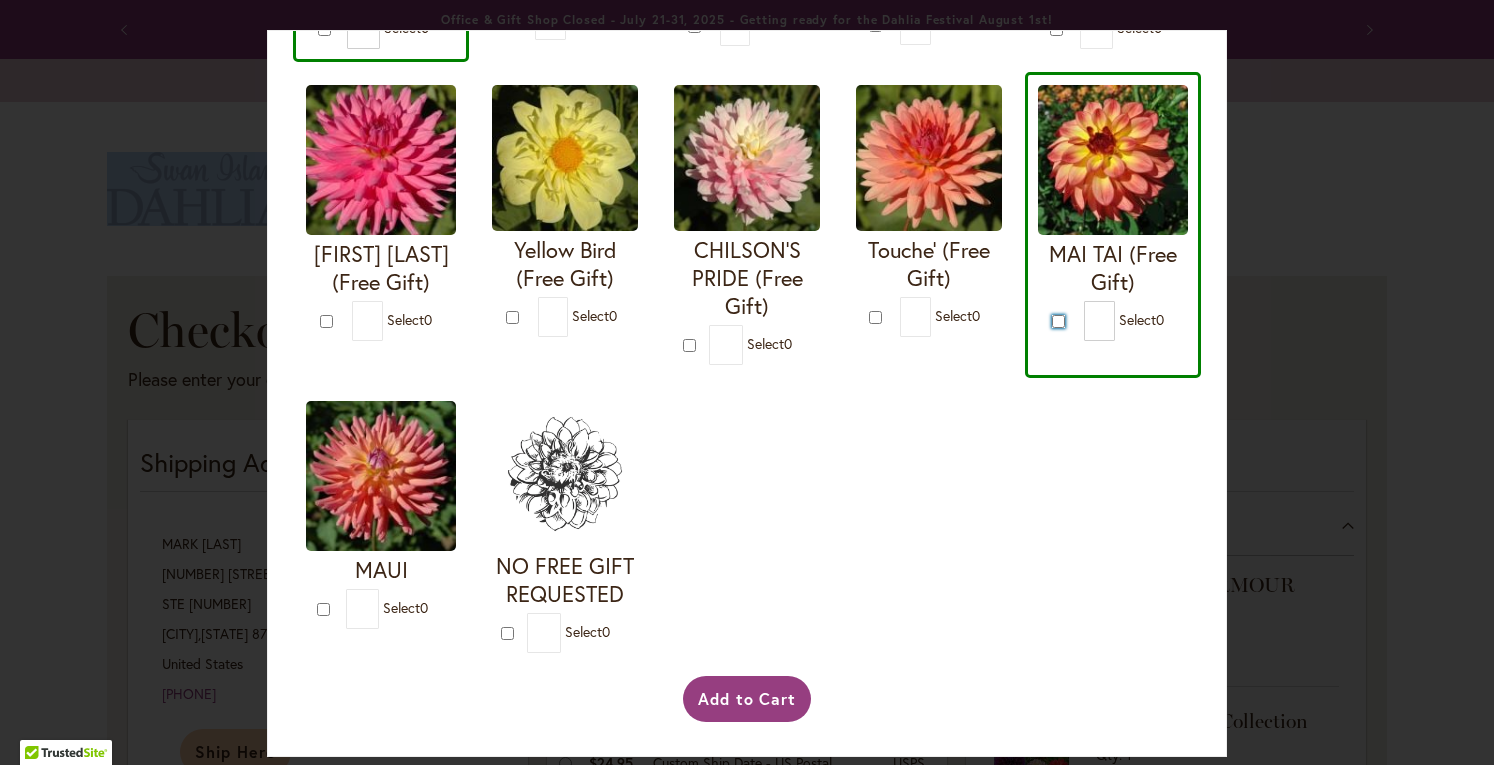 scroll, scrollTop: 1013, scrollLeft: 0, axis: vertical 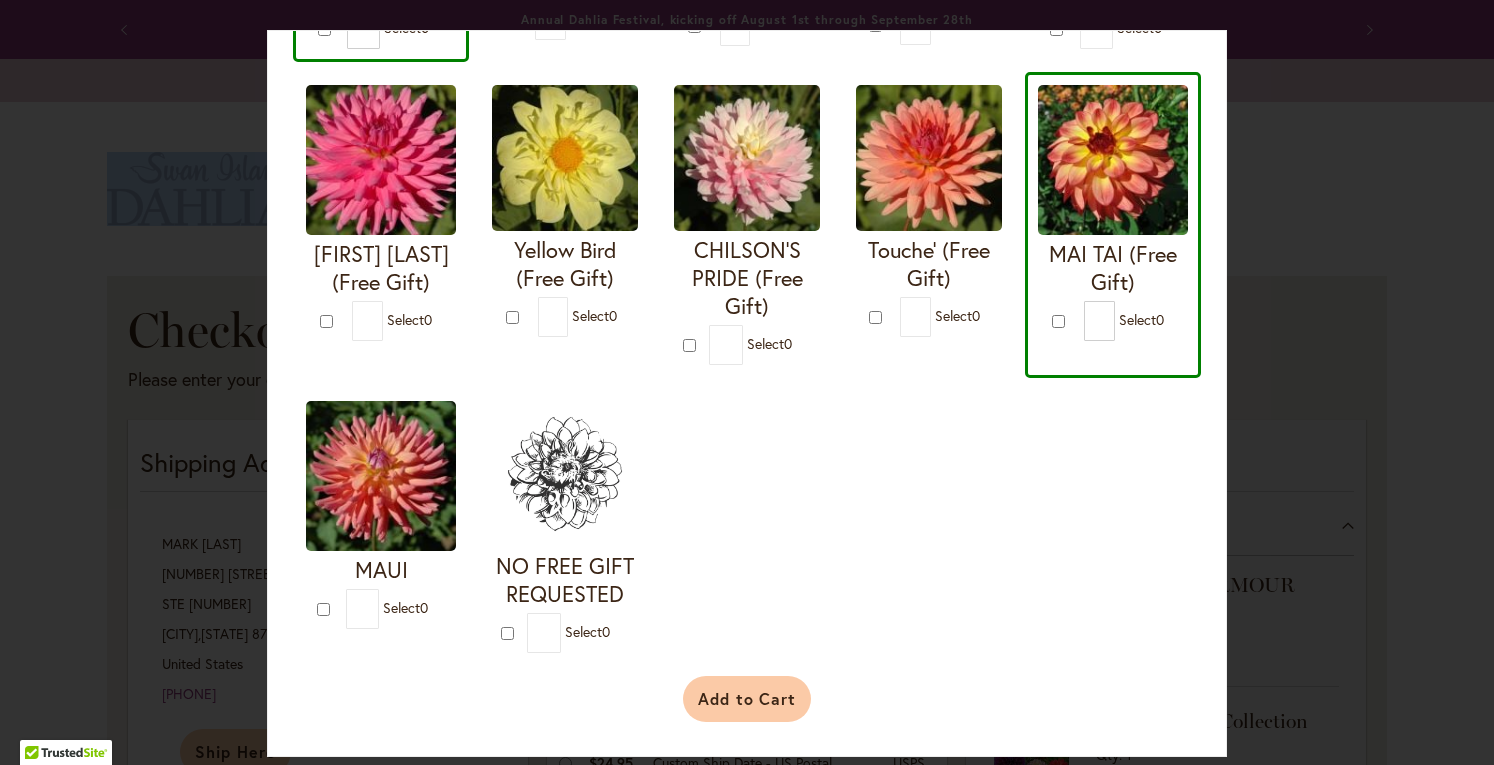 click on "Add to Cart" at bounding box center (747, 699) 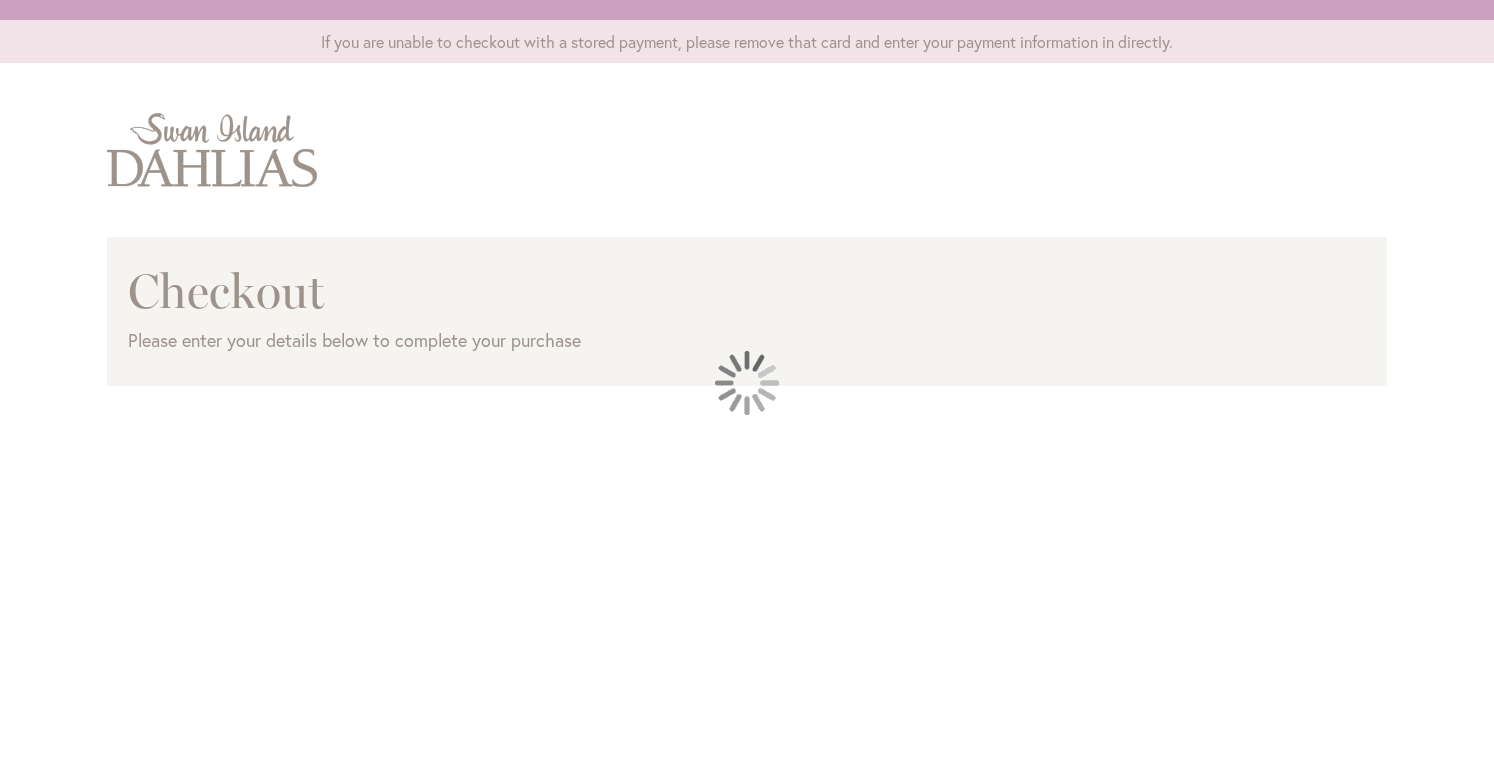 scroll, scrollTop: 0, scrollLeft: 0, axis: both 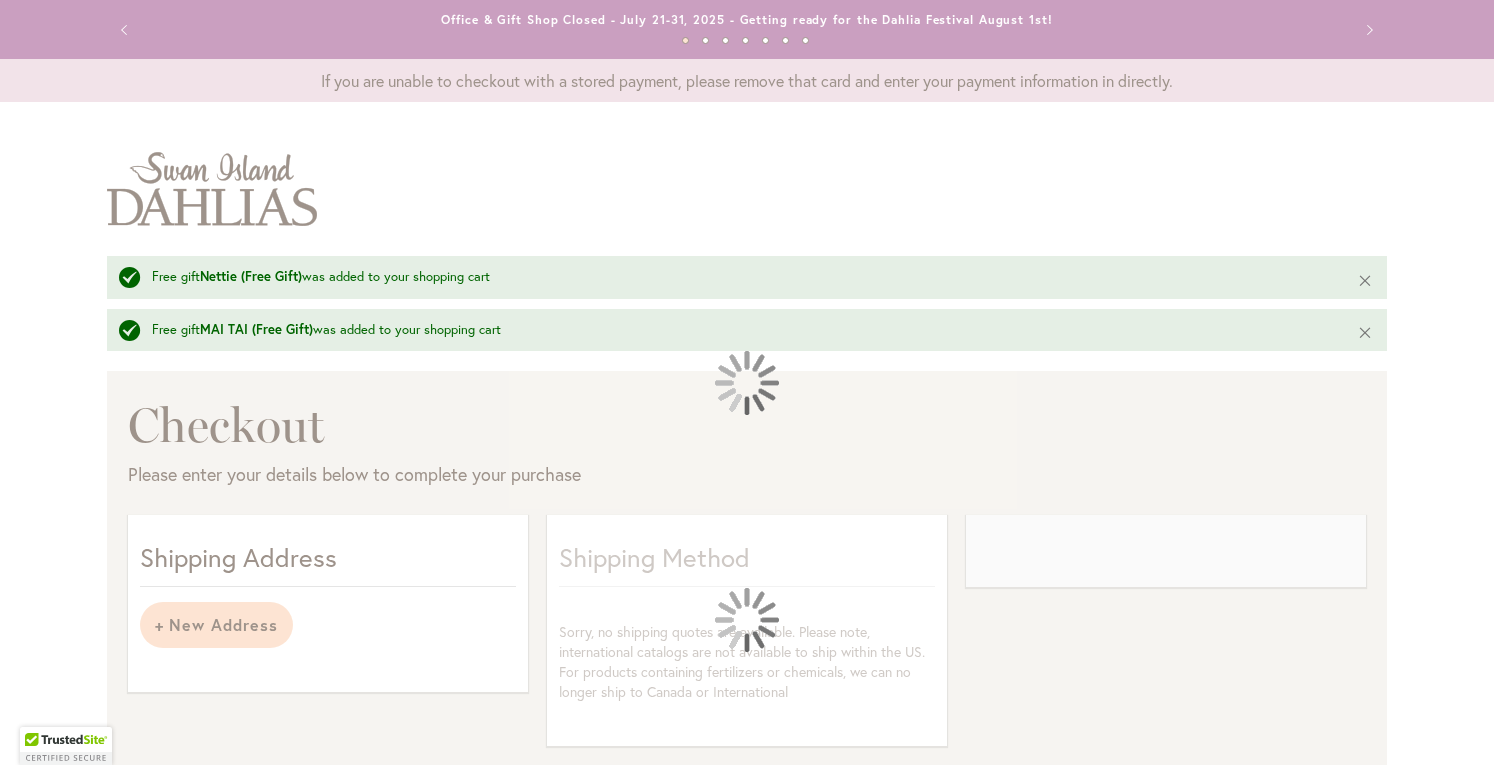 select on "**********" 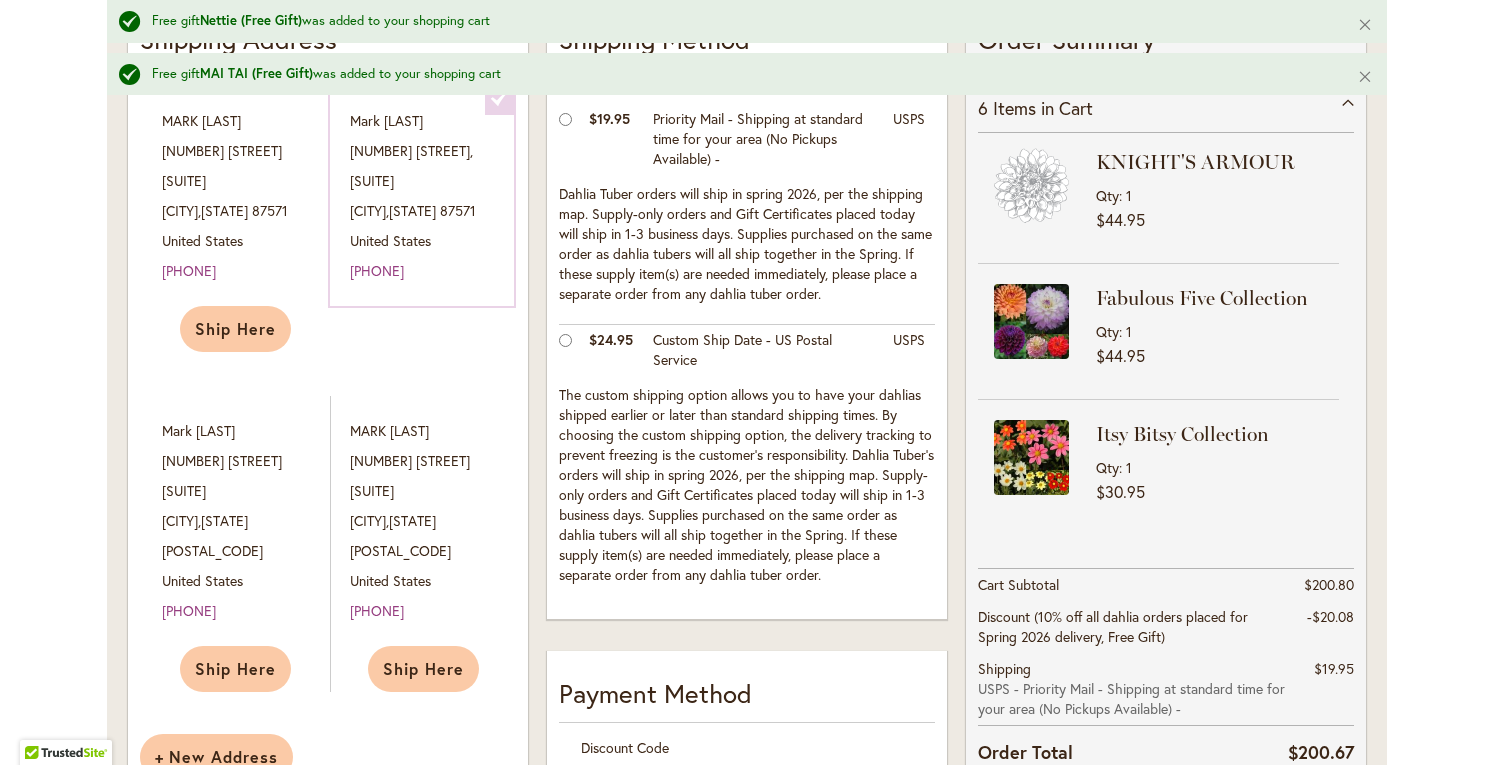 scroll, scrollTop: 520, scrollLeft: 0, axis: vertical 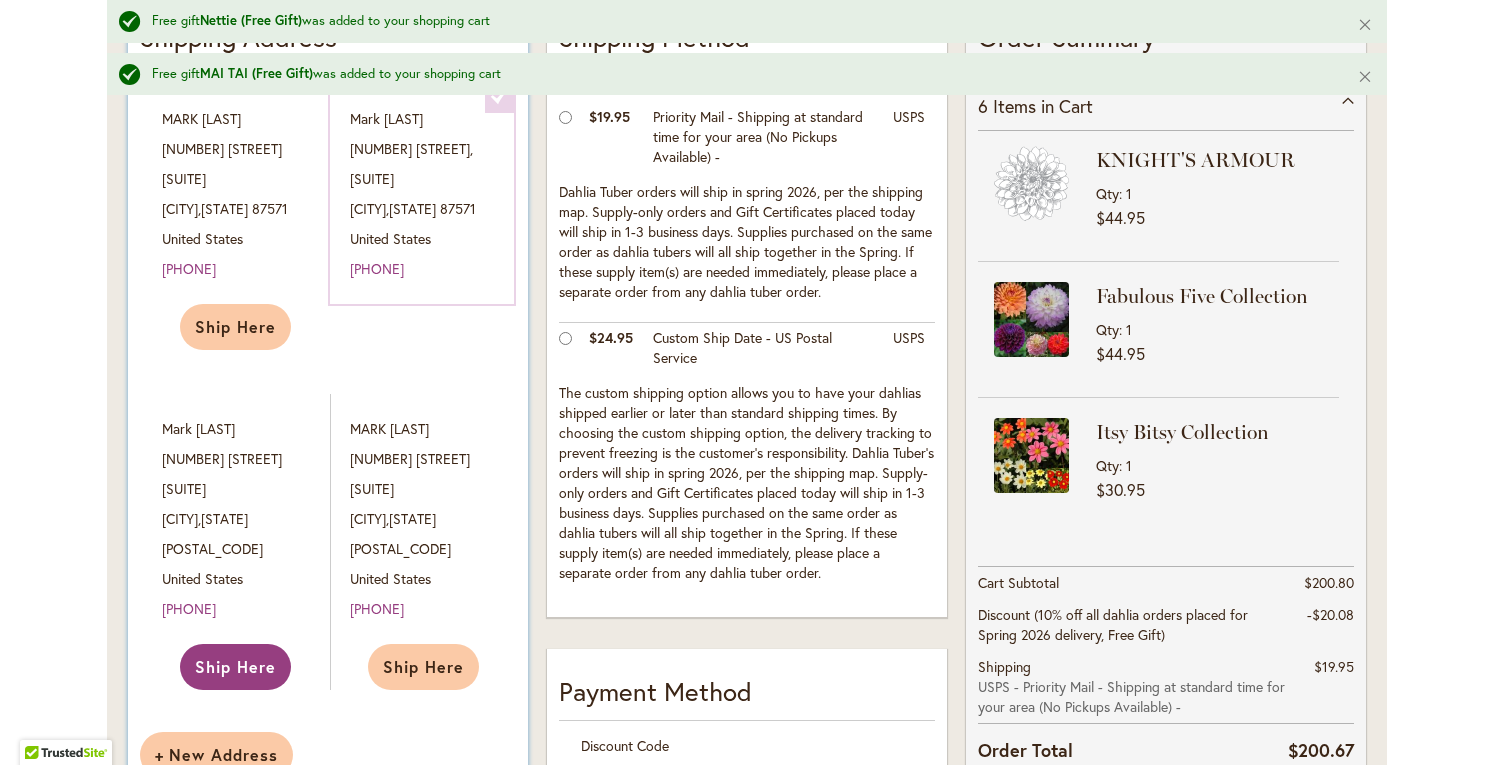 click on "Ship Here" at bounding box center (235, 666) 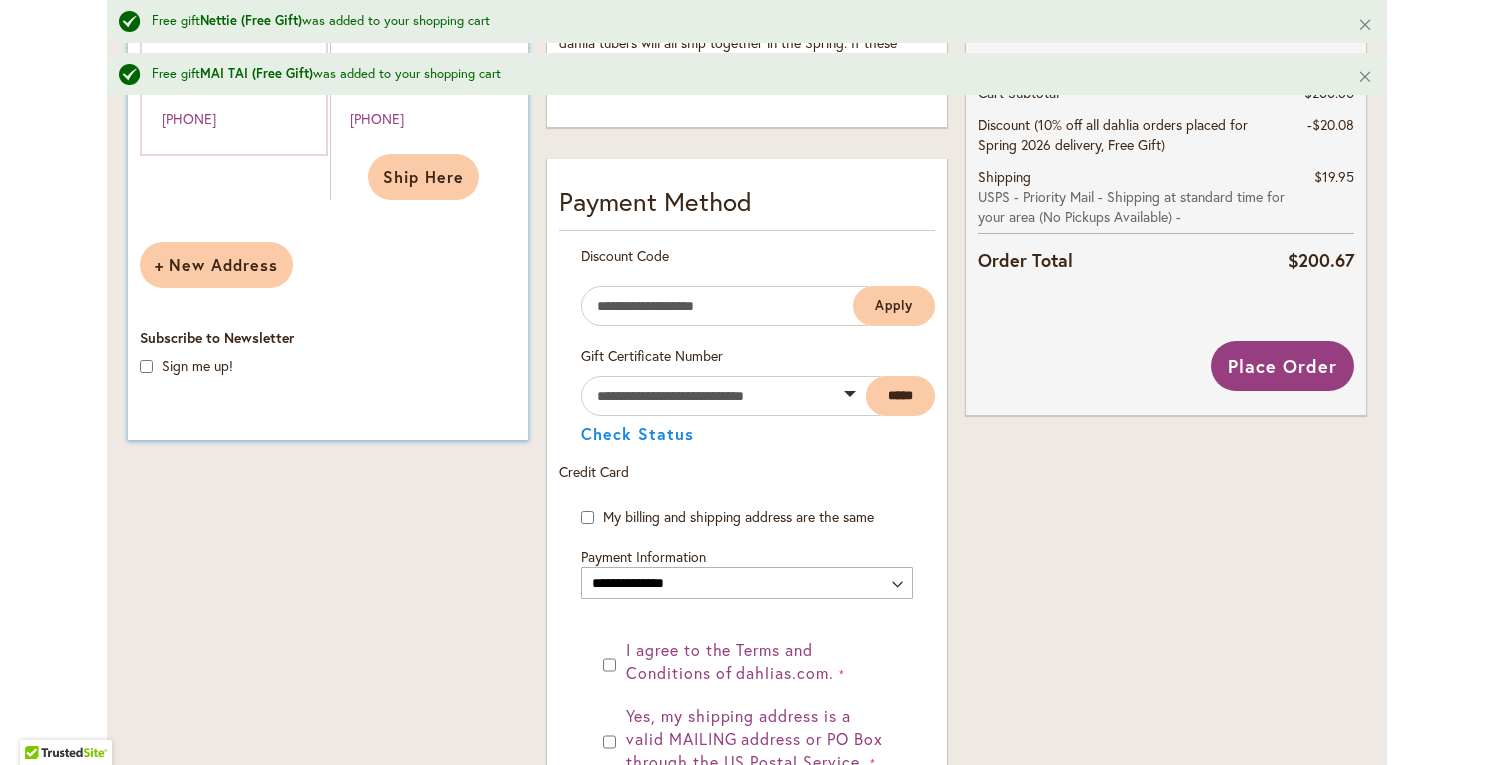 scroll, scrollTop: 1018, scrollLeft: 0, axis: vertical 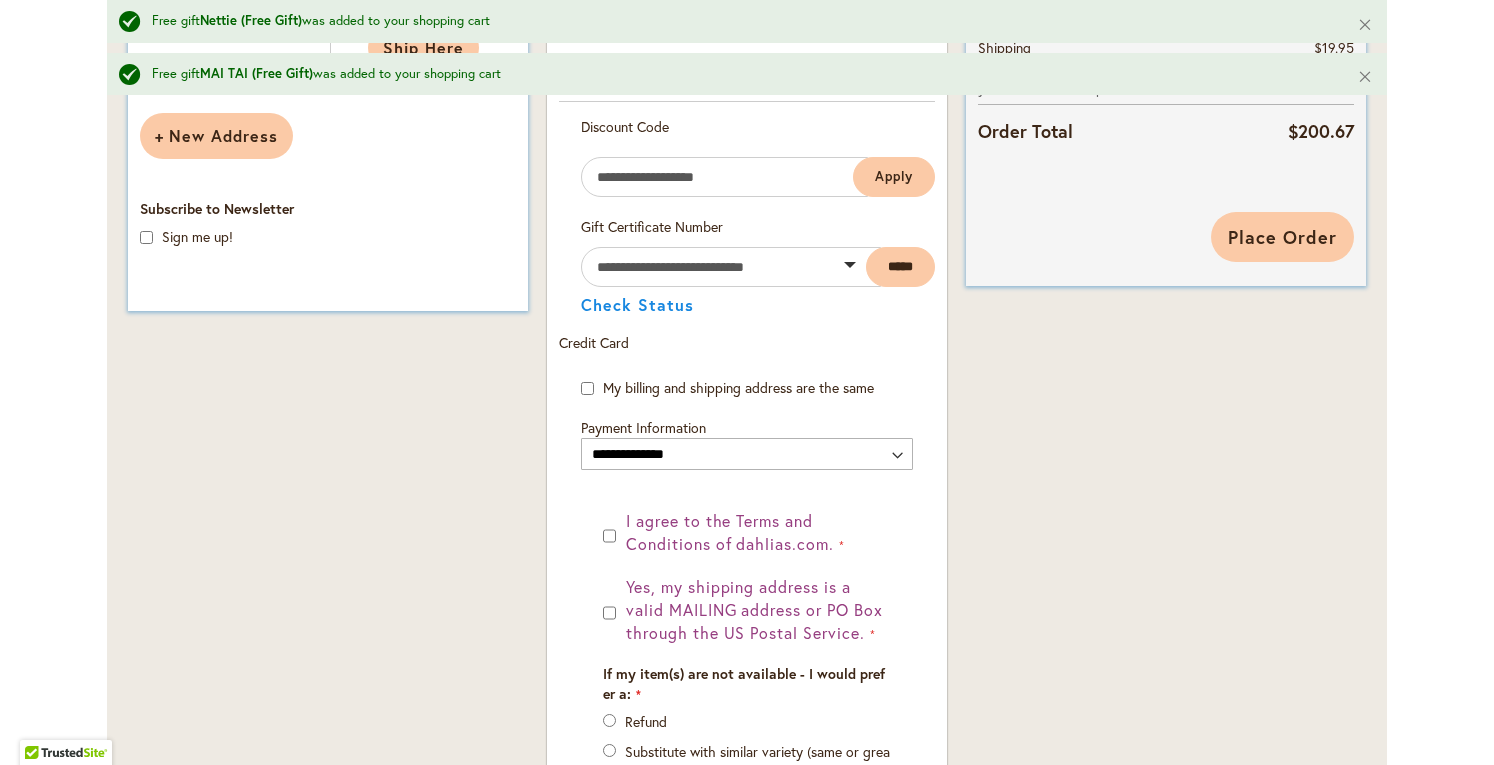 click on "Place Order" at bounding box center (1282, 237) 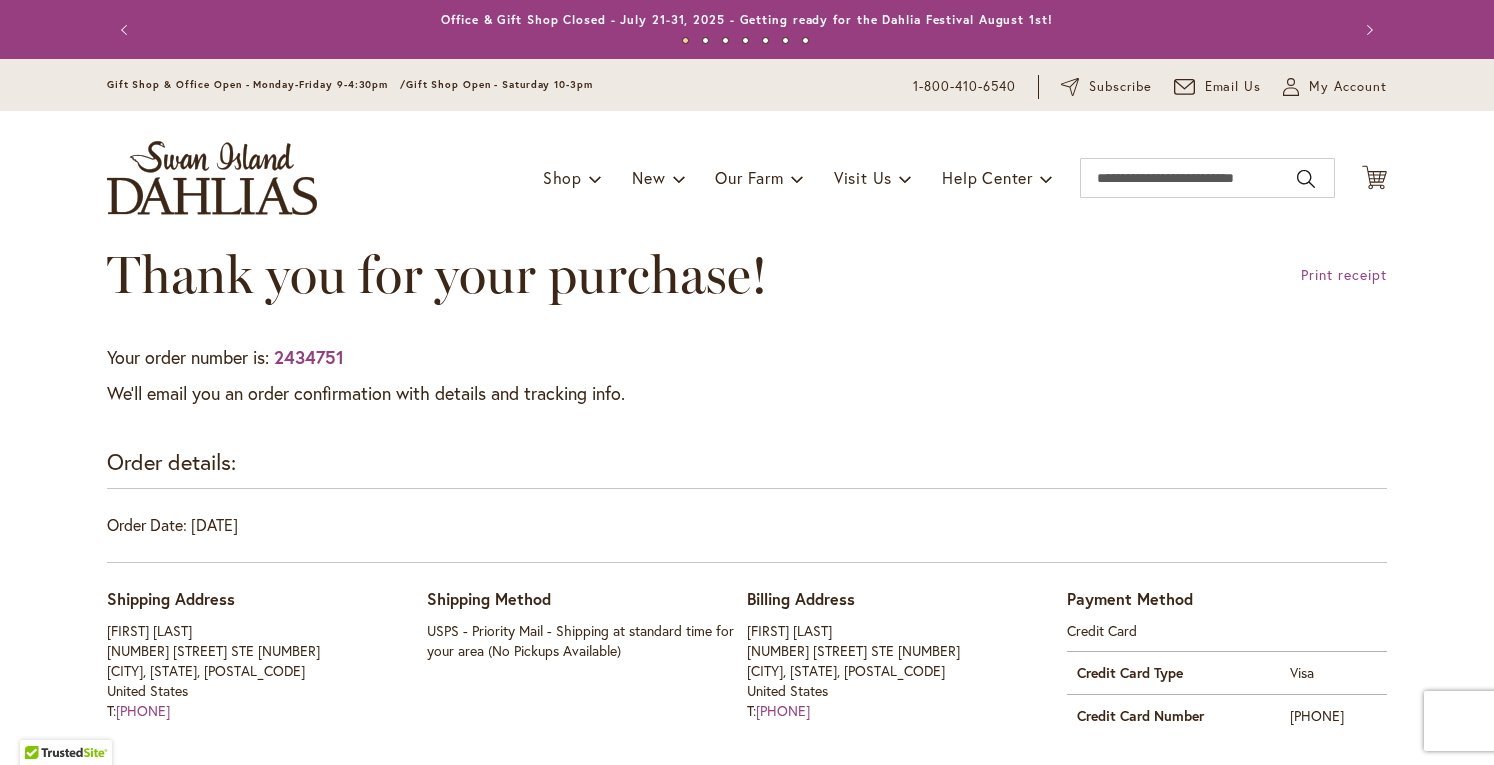 scroll, scrollTop: 0, scrollLeft: 0, axis: both 